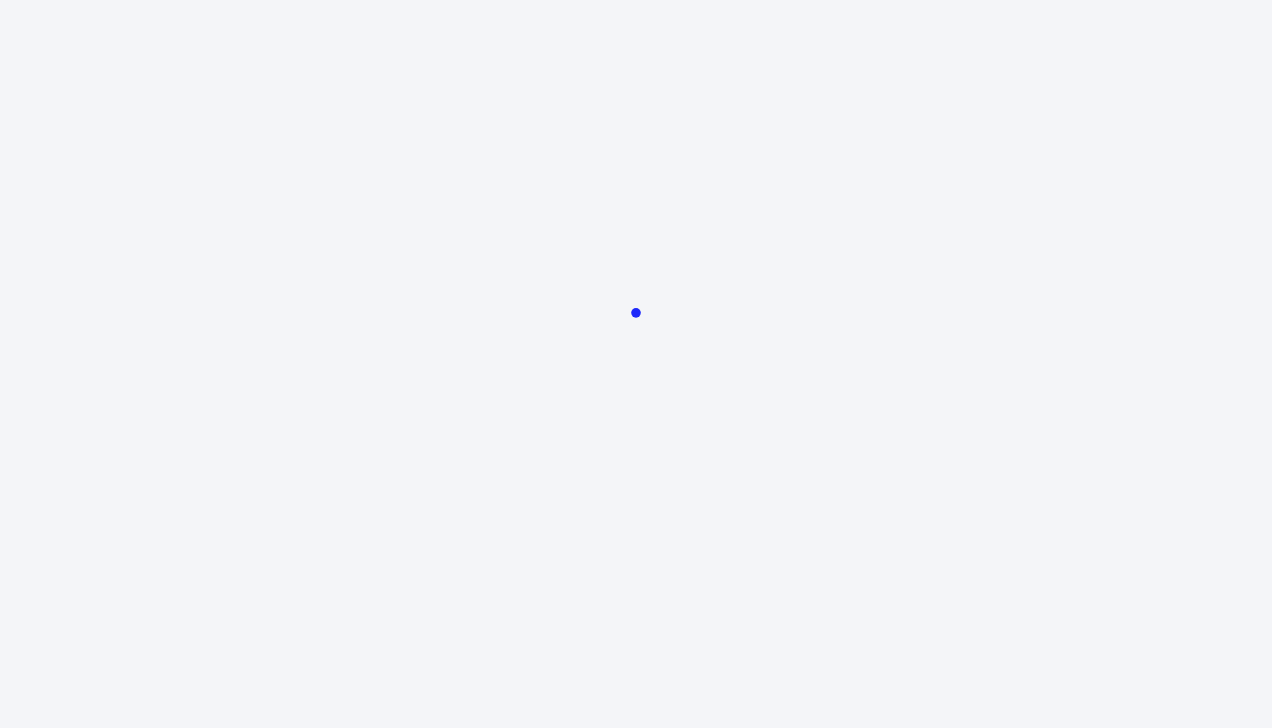 scroll, scrollTop: 0, scrollLeft: 0, axis: both 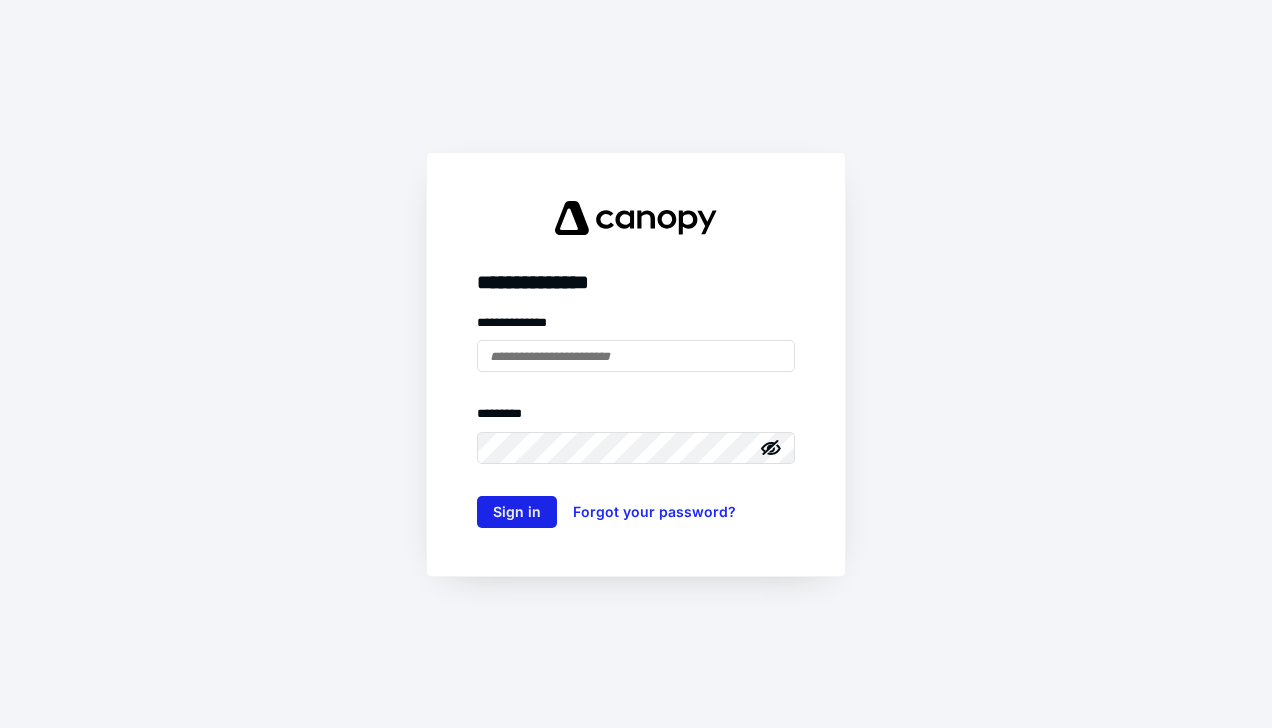 type on "**********" 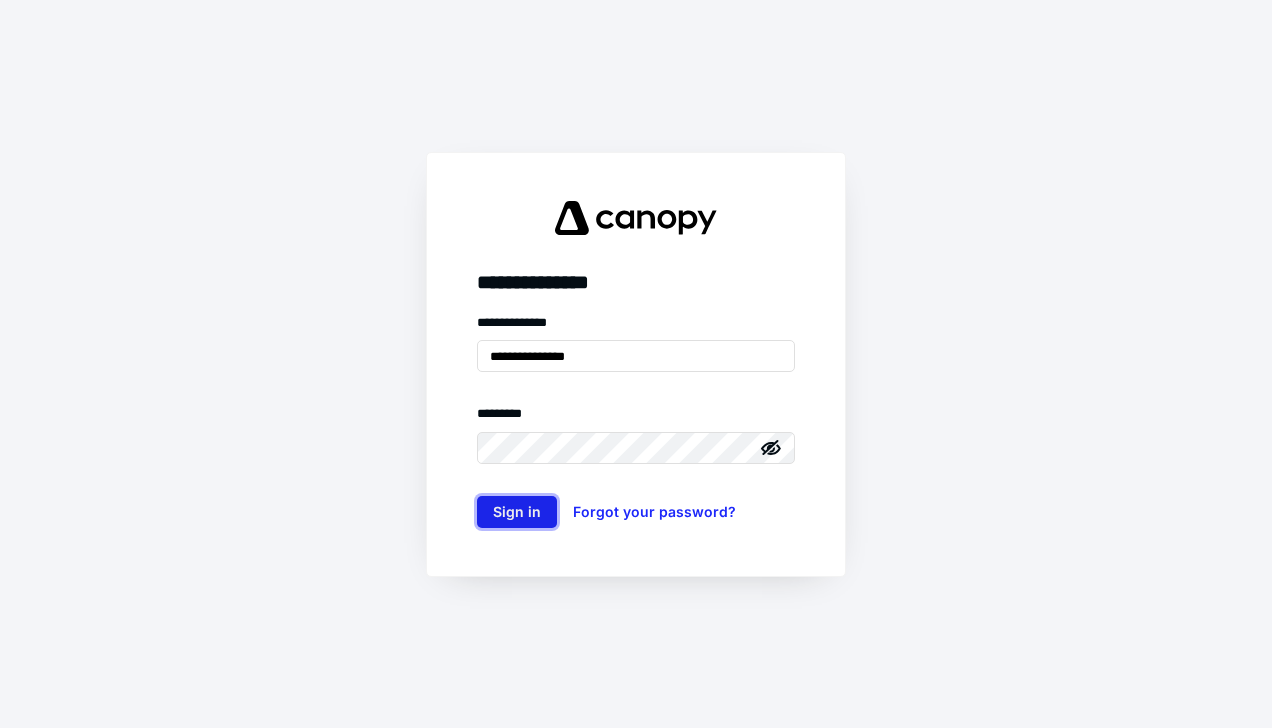 click on "Sign in" at bounding box center [517, 512] 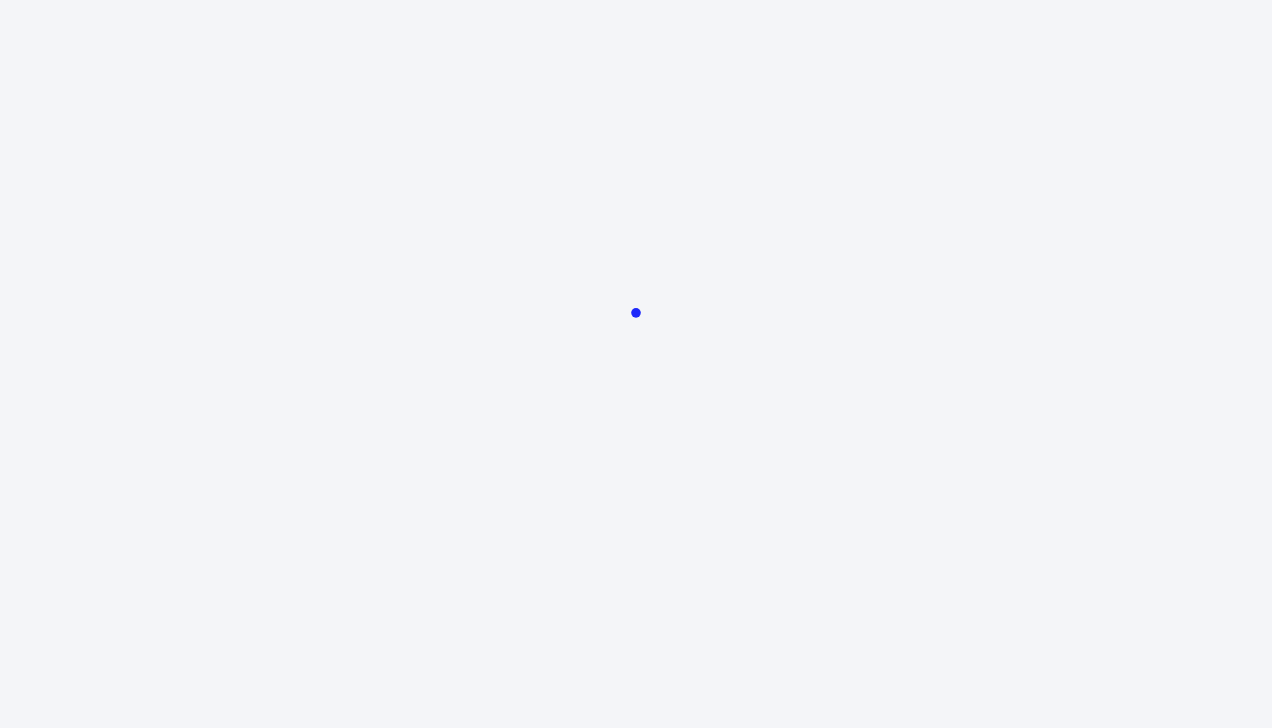 scroll, scrollTop: 0, scrollLeft: 0, axis: both 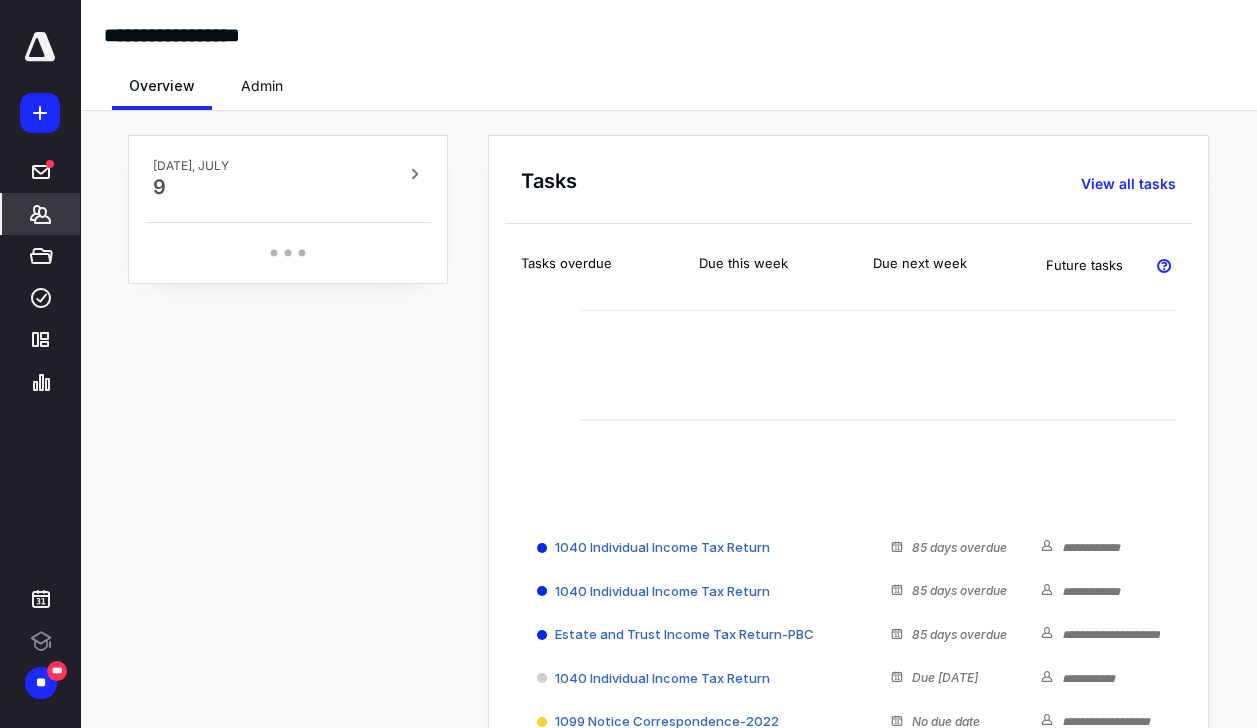 click 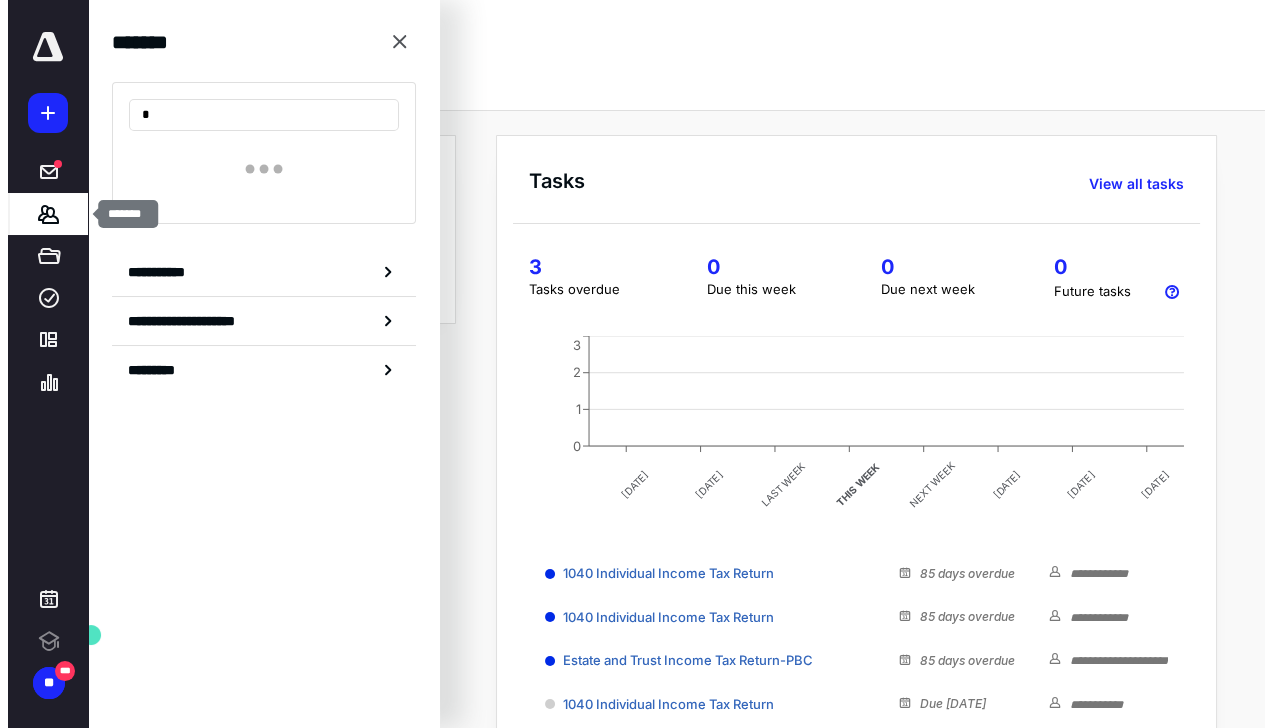 scroll, scrollTop: 0, scrollLeft: 0, axis: both 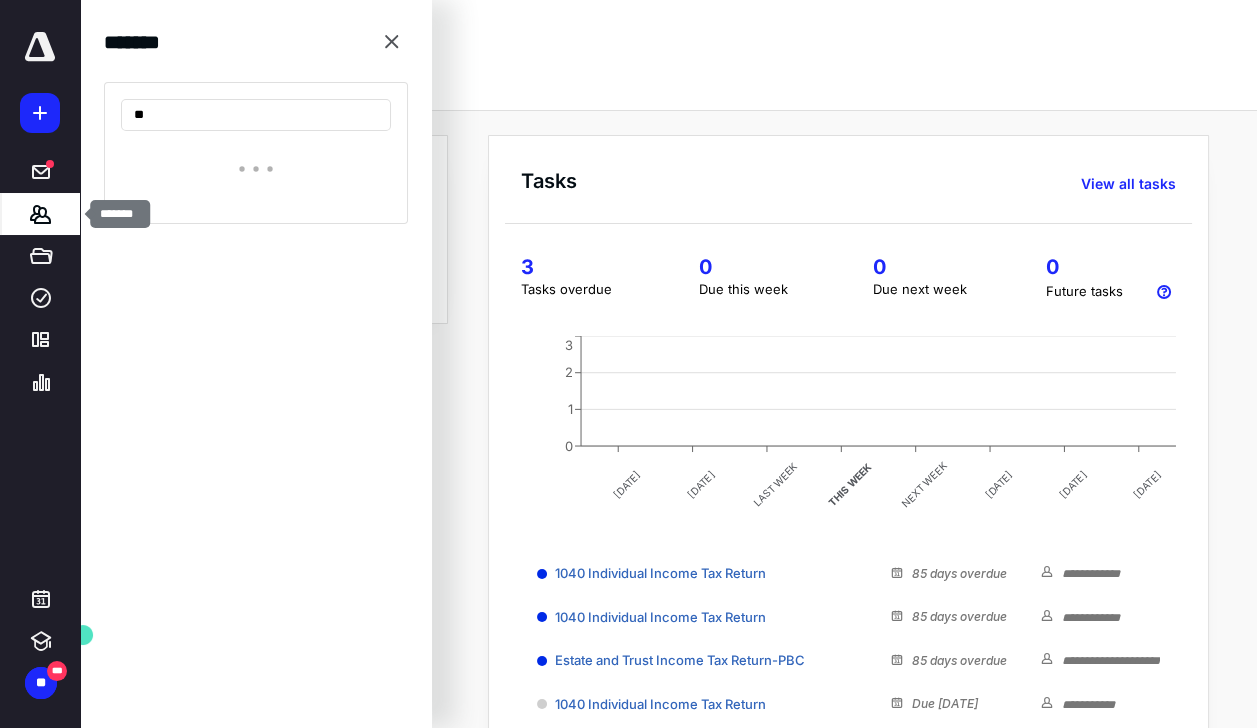 type on "*" 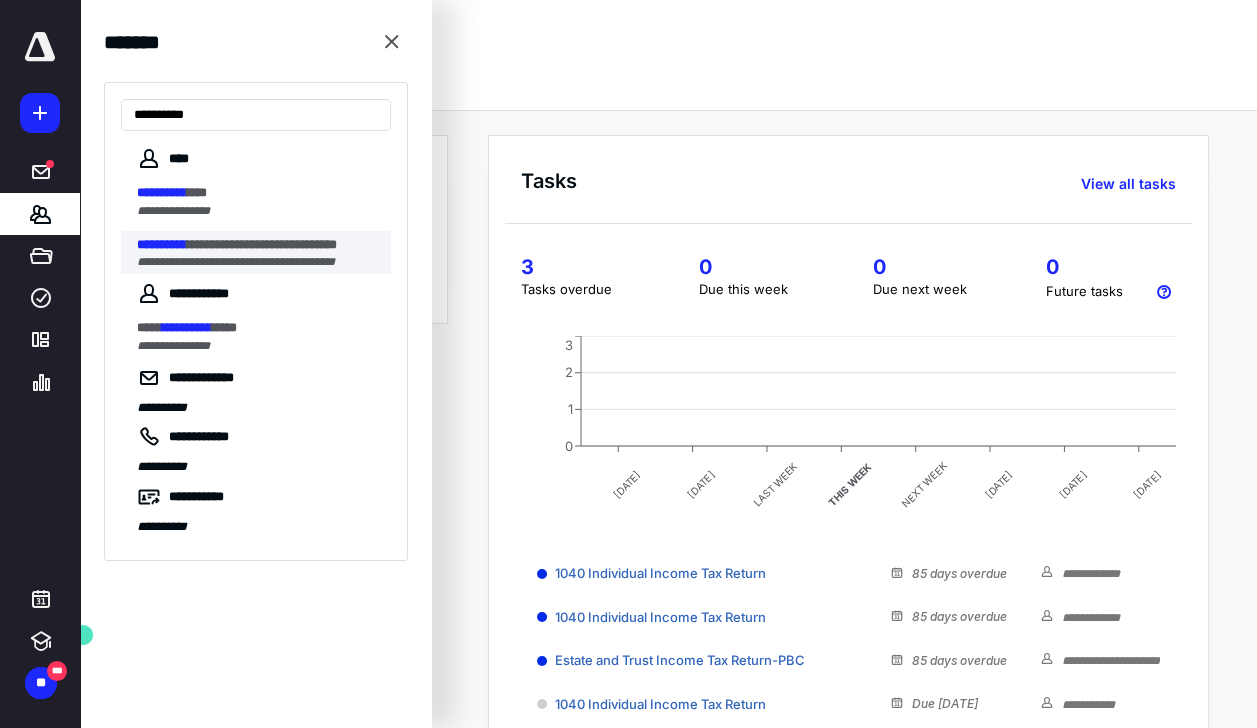 type on "**********" 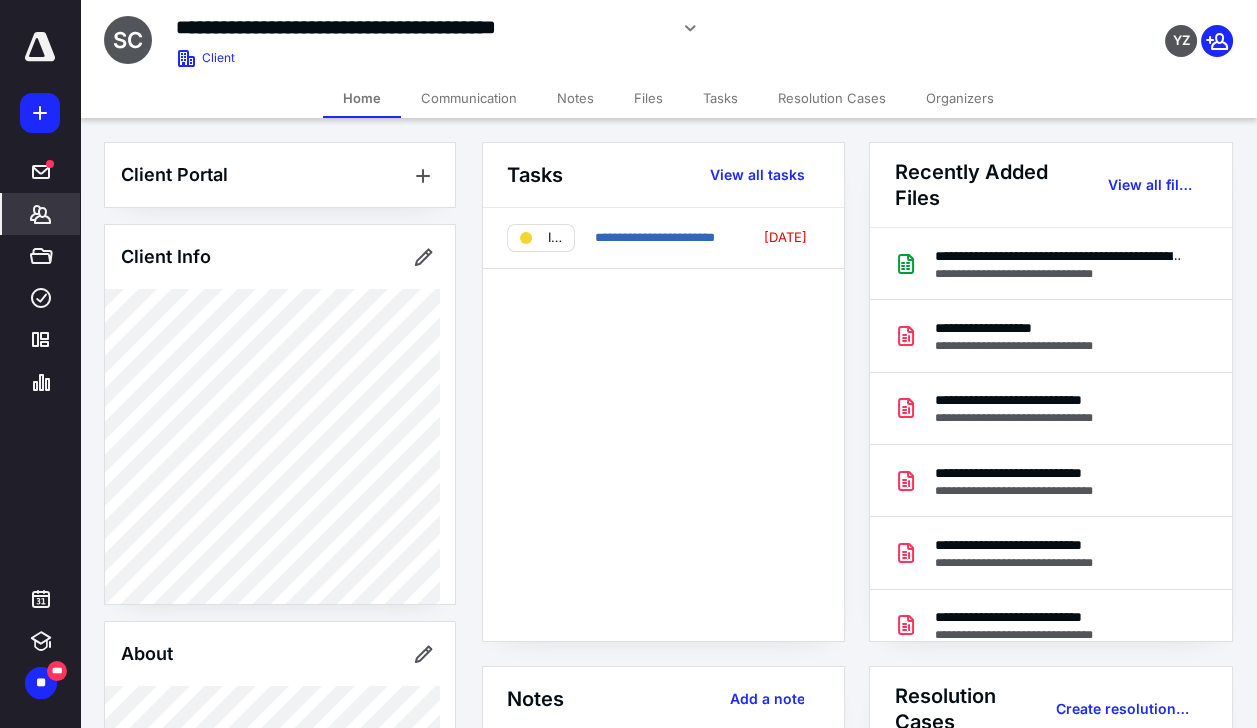 click on "Files" at bounding box center (648, 98) 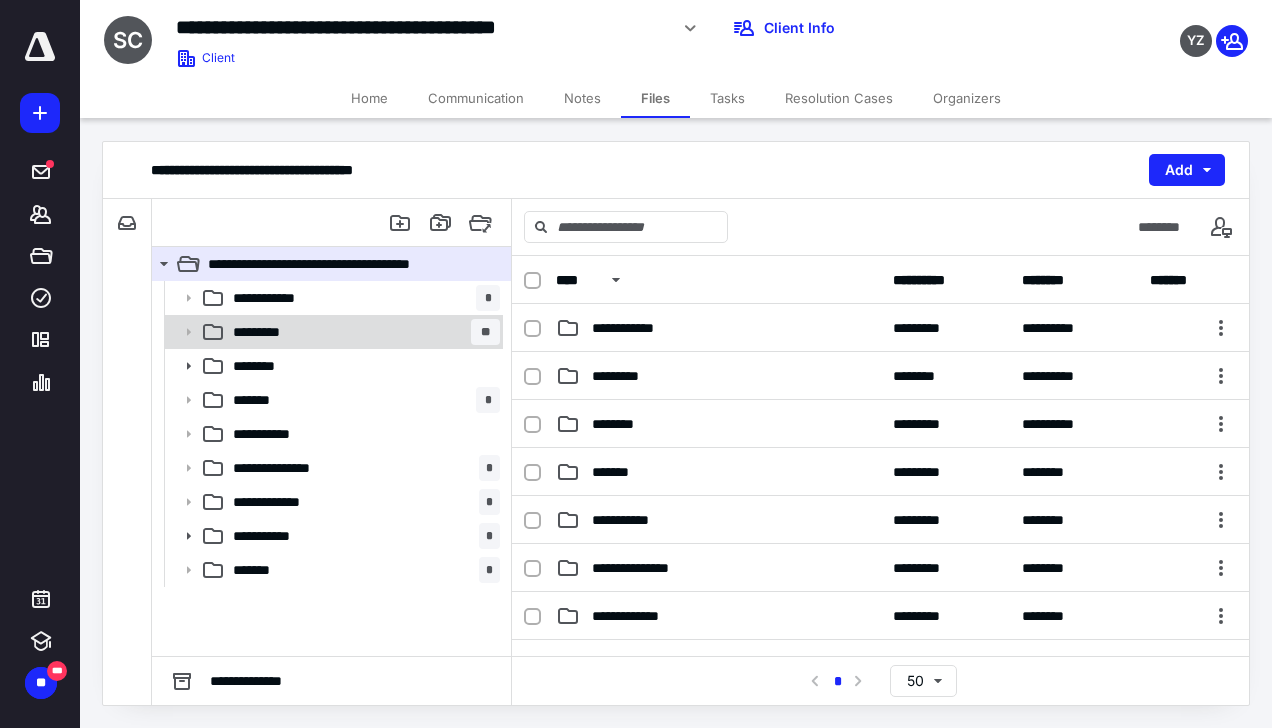 click on "********* **" at bounding box center [362, 332] 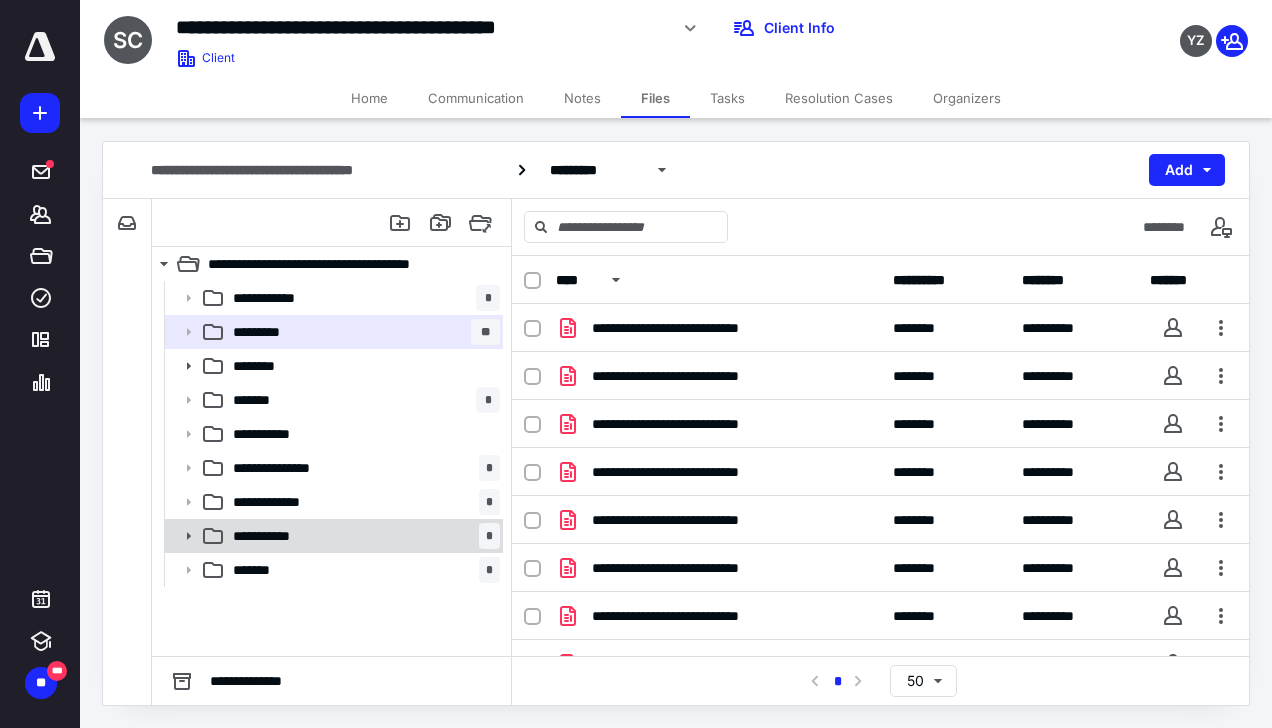 click on "**********" at bounding box center [362, 536] 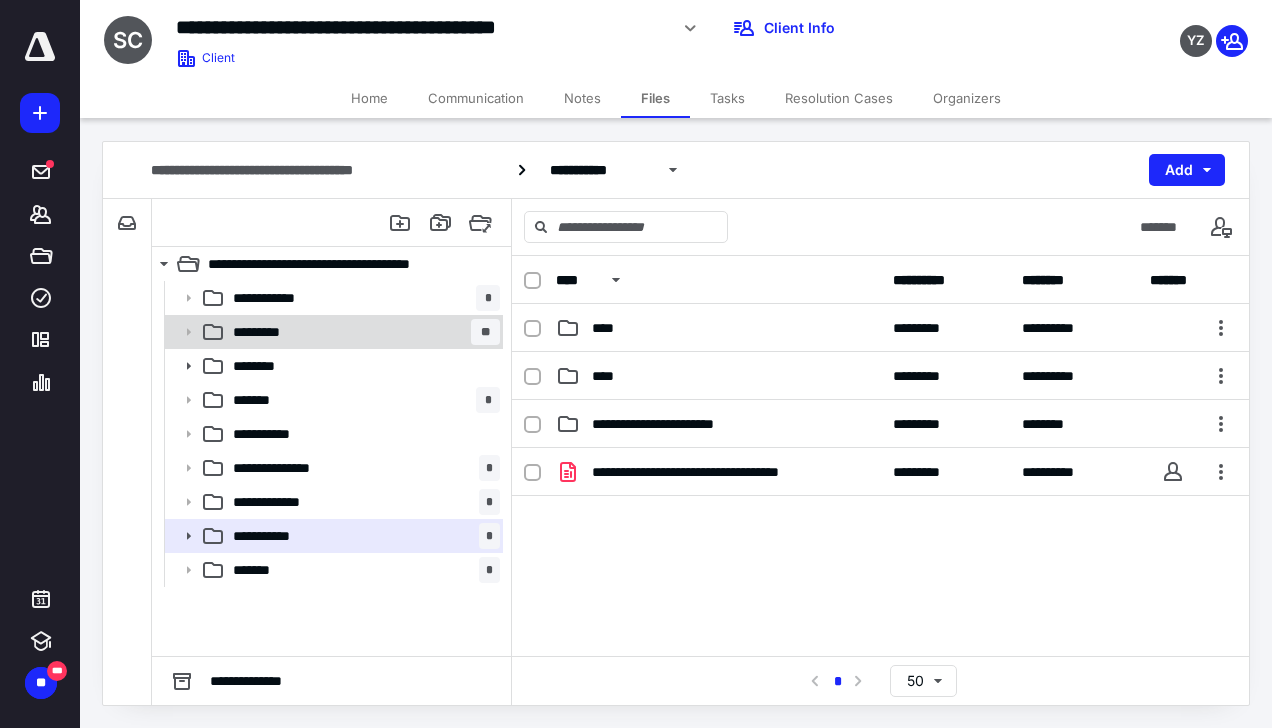 click on "********" at bounding box center [332, 366] 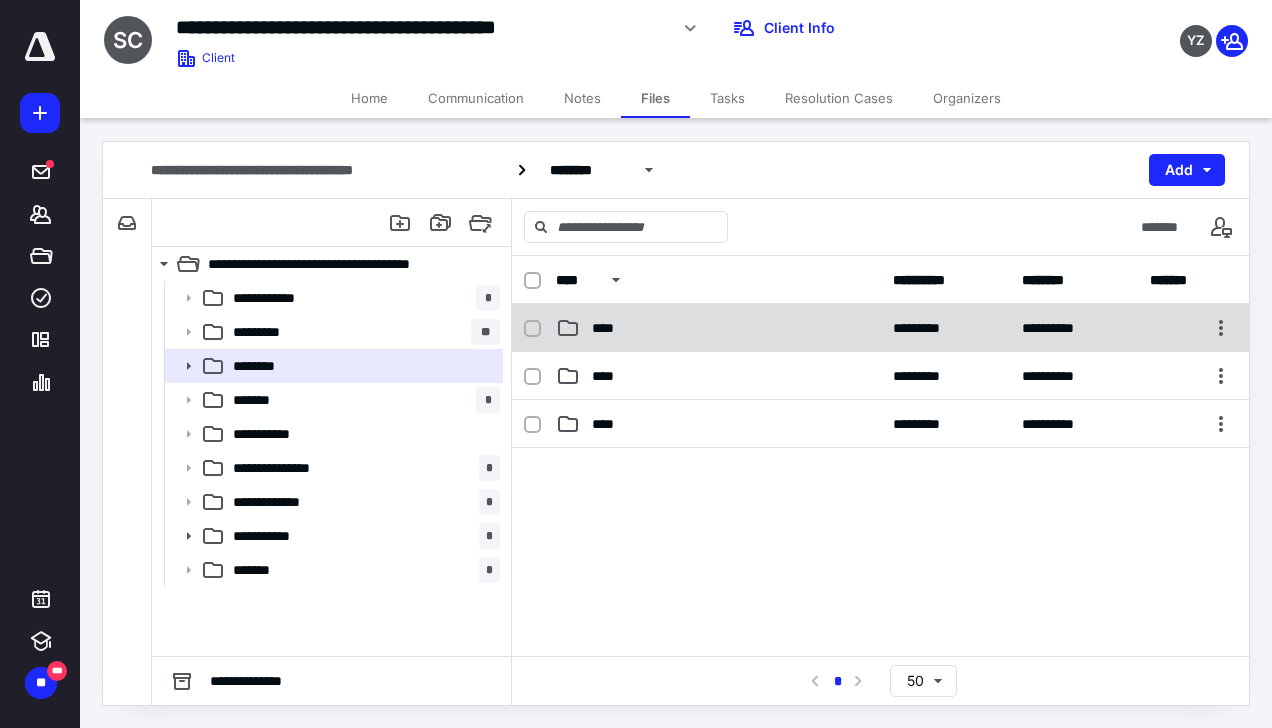 click on "****" at bounding box center [609, 328] 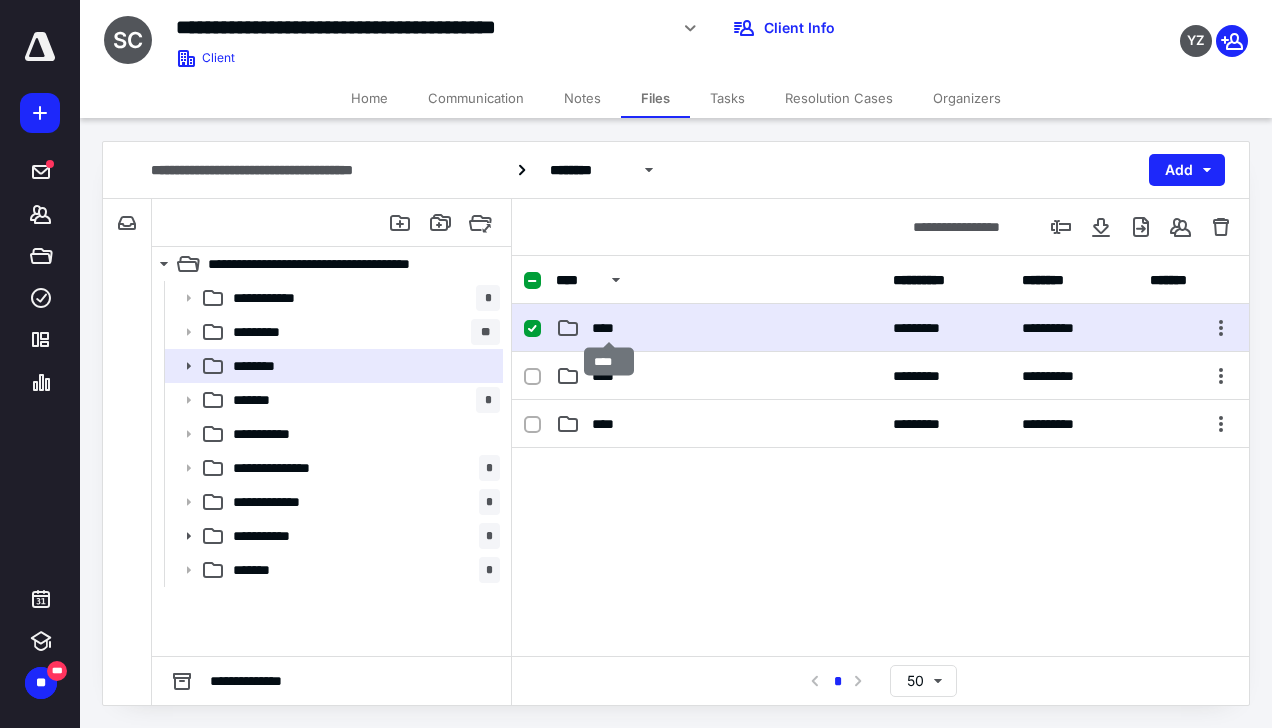 click on "****" at bounding box center (609, 328) 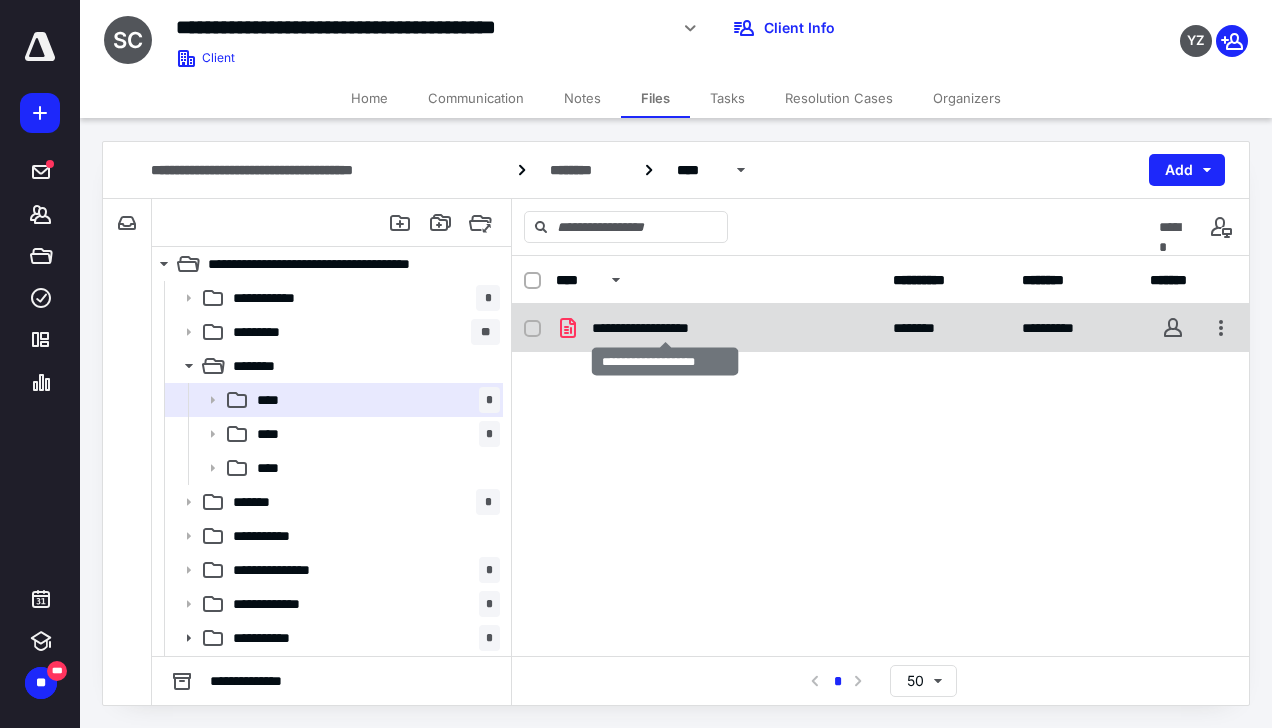 click on "**********" at bounding box center (665, 328) 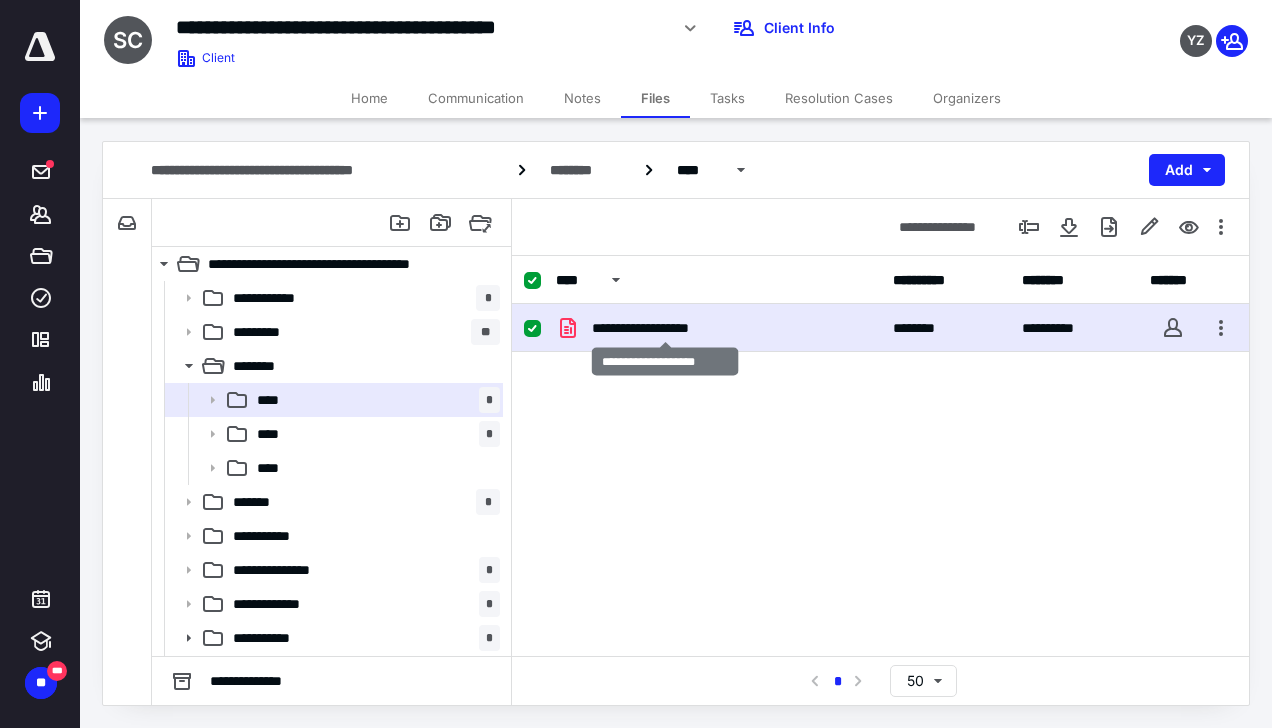 click on "**********" at bounding box center (665, 328) 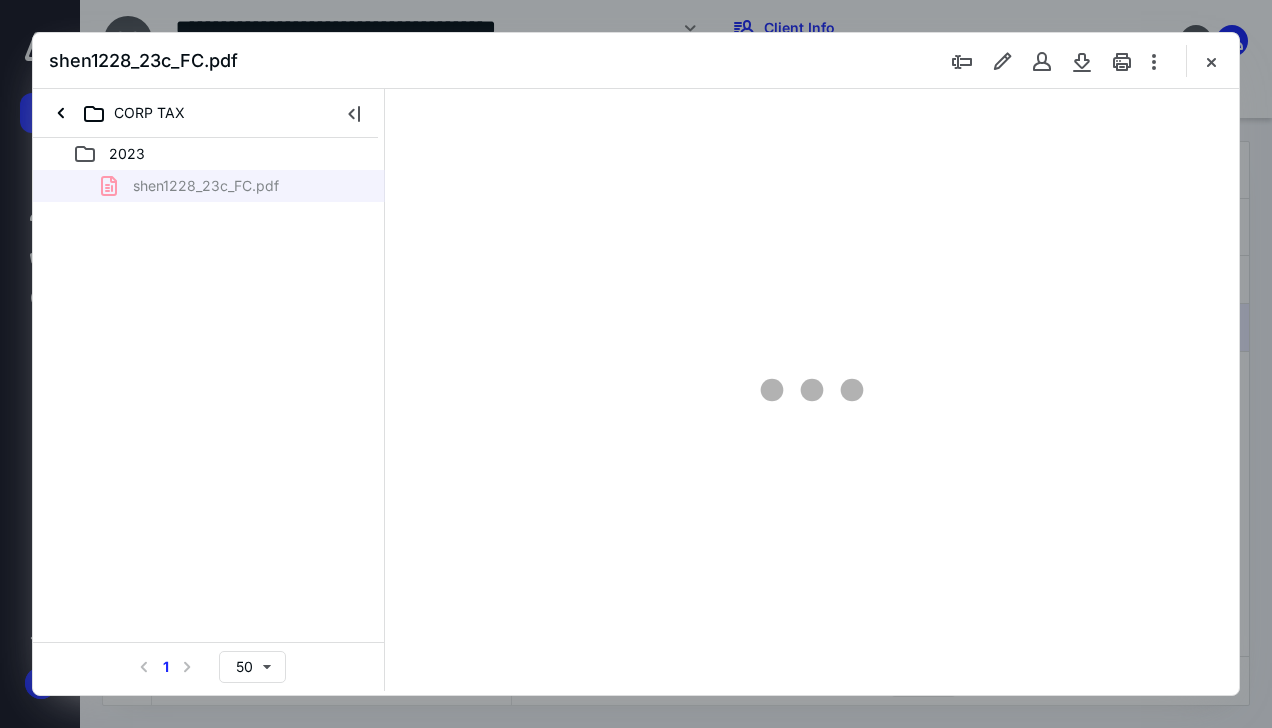 scroll, scrollTop: 0, scrollLeft: 0, axis: both 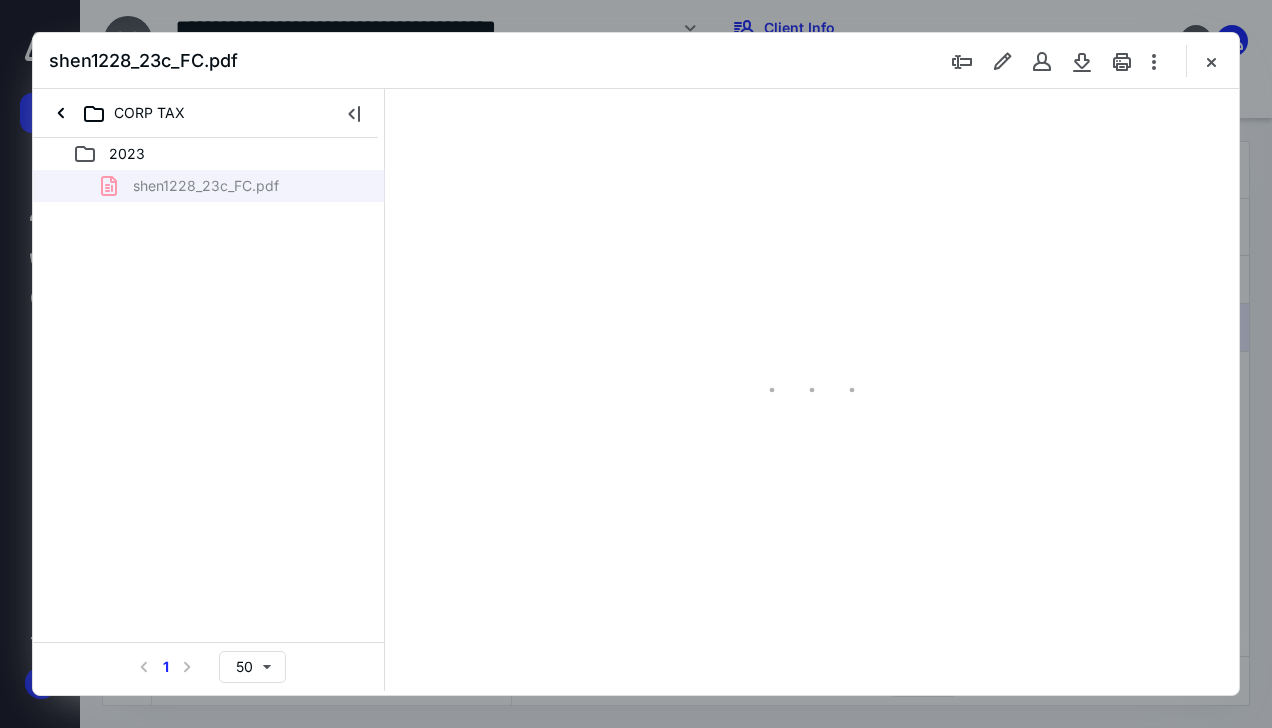 type on "137" 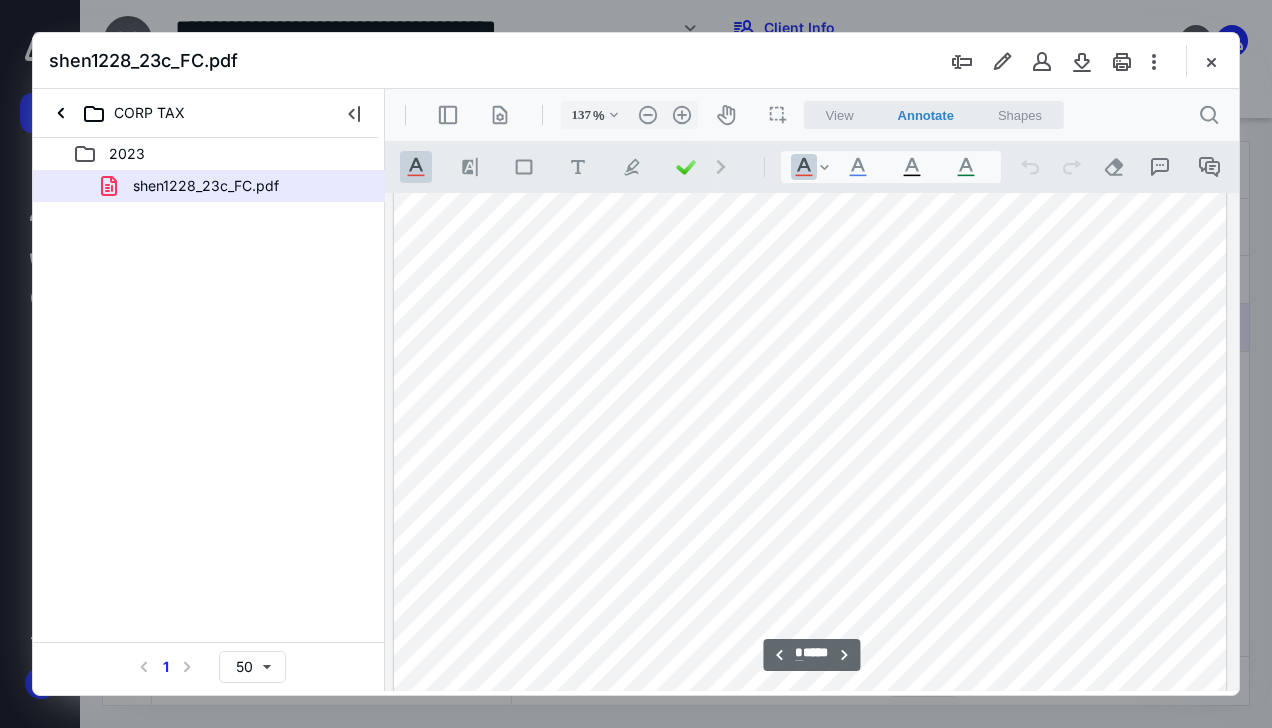 scroll, scrollTop: 3319, scrollLeft: 0, axis: vertical 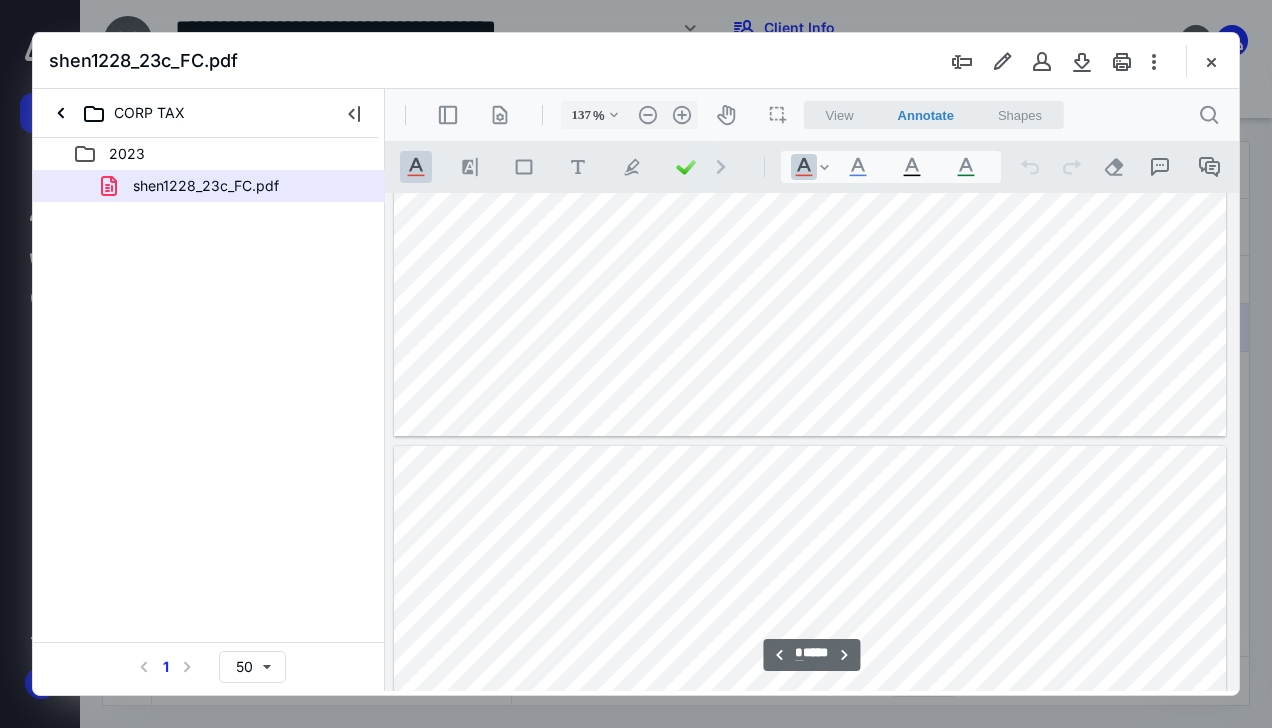 type on "*" 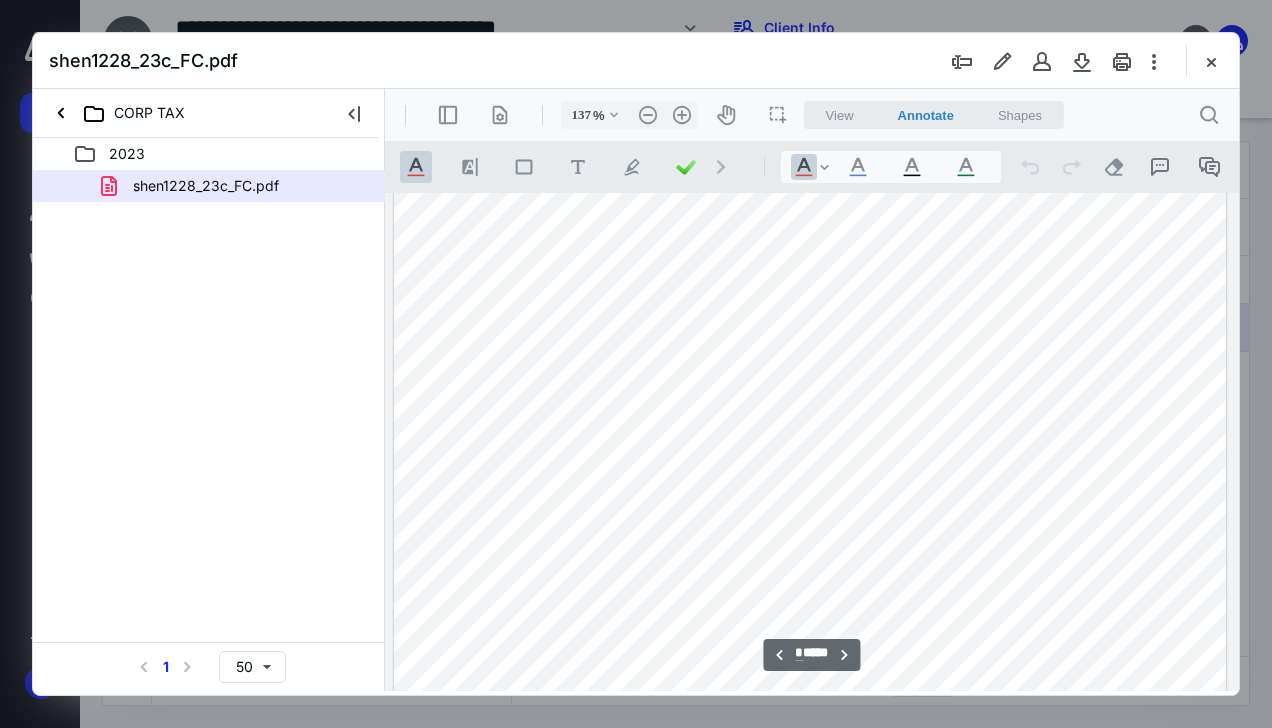 scroll, scrollTop: 3431, scrollLeft: 0, axis: vertical 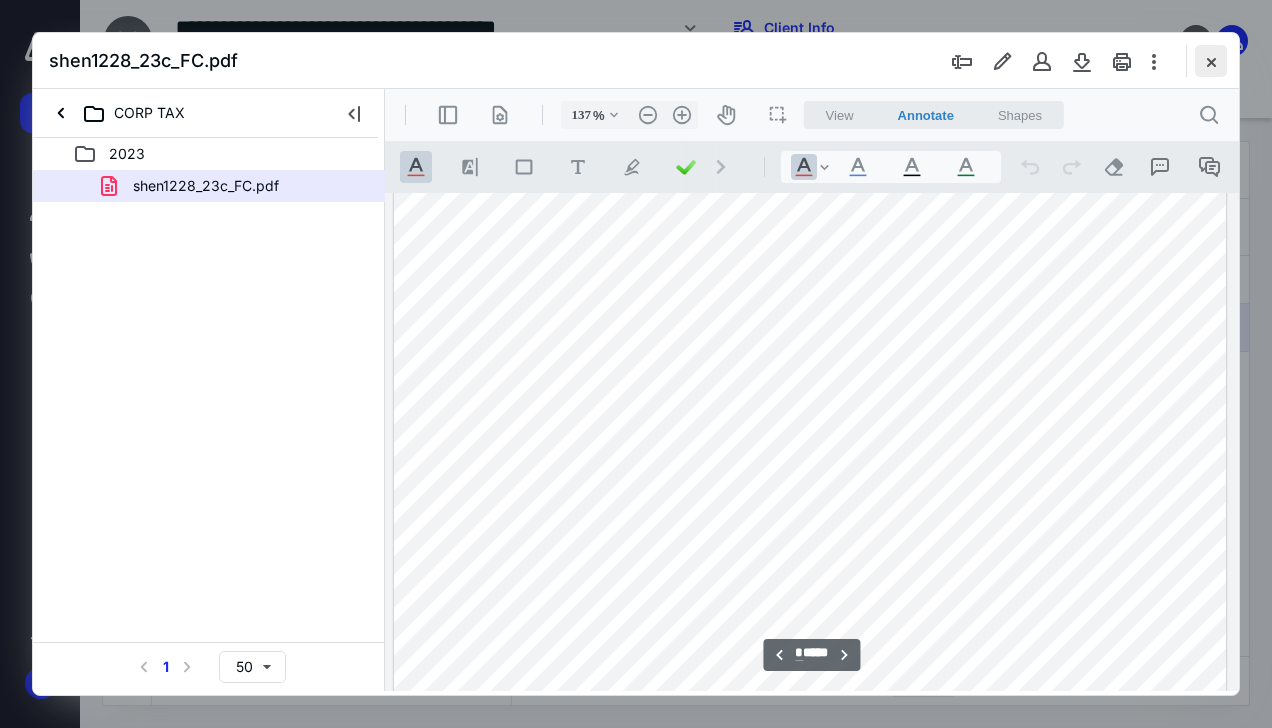 click at bounding box center (1211, 61) 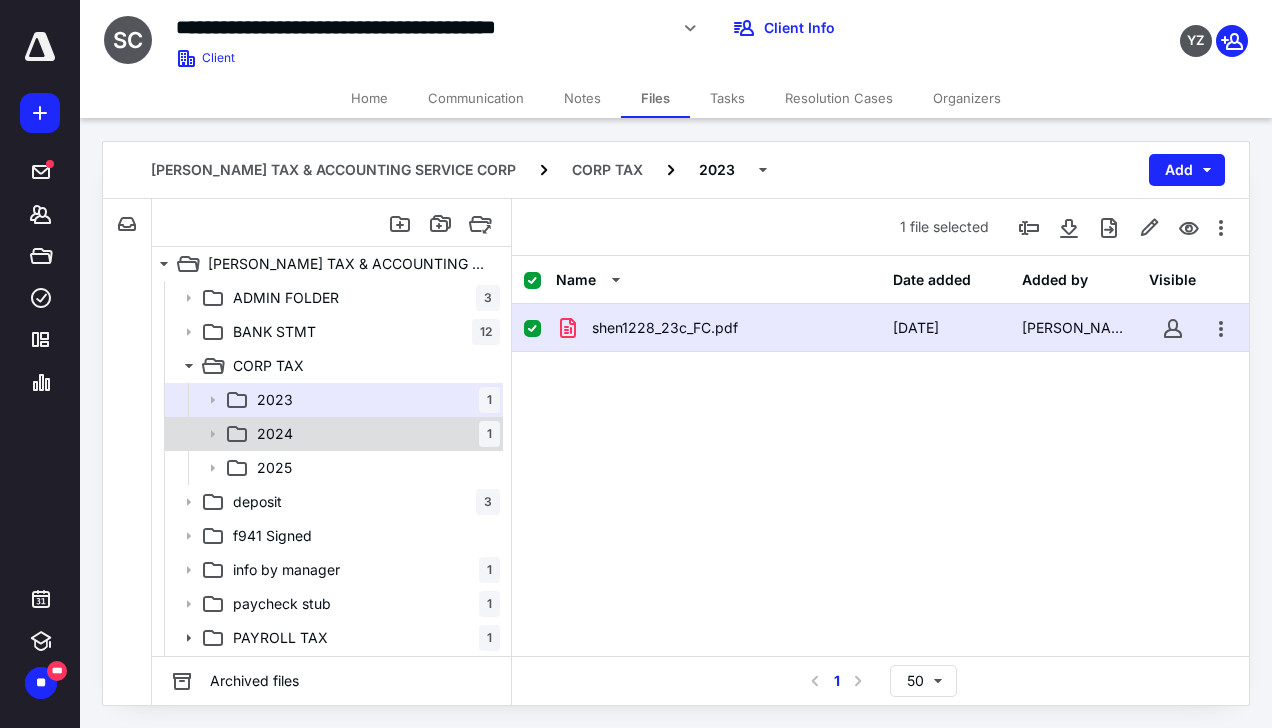 click on "2024 1" at bounding box center (374, 434) 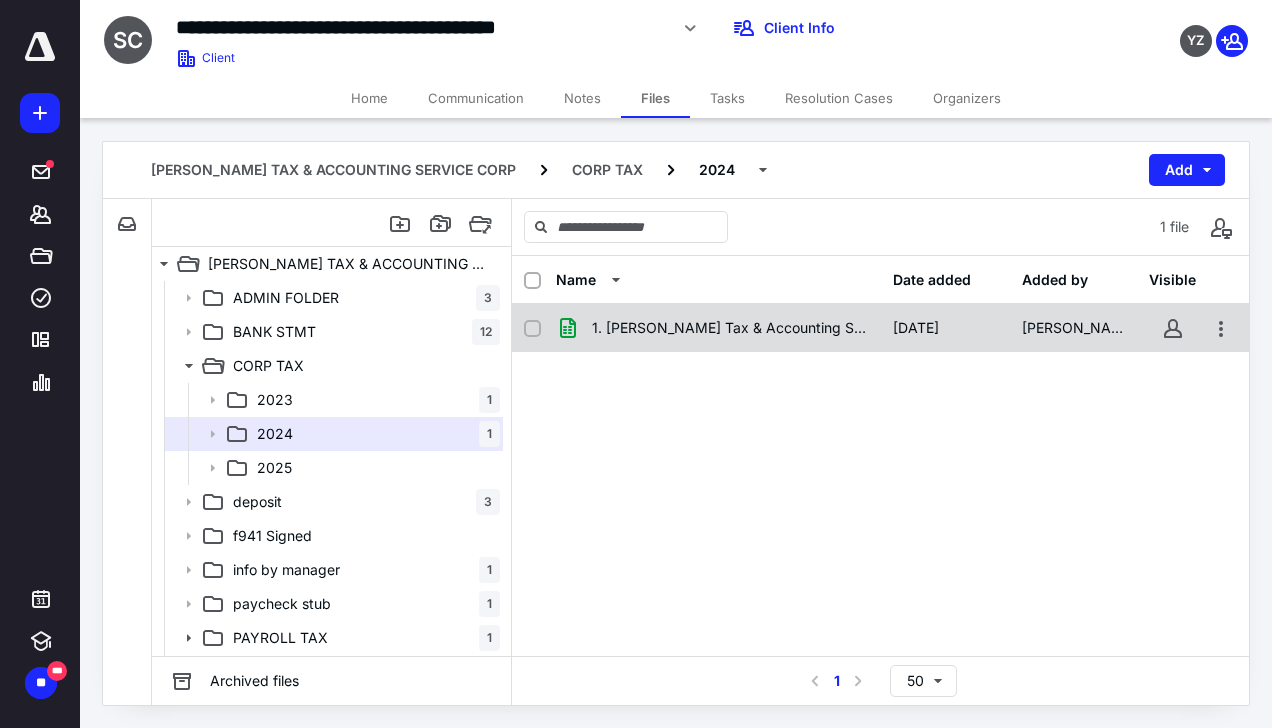 click on "1. Sheng Yuan Tax & Accounting Service Corp 24-25 P&L due .xlsx" at bounding box center [718, 328] 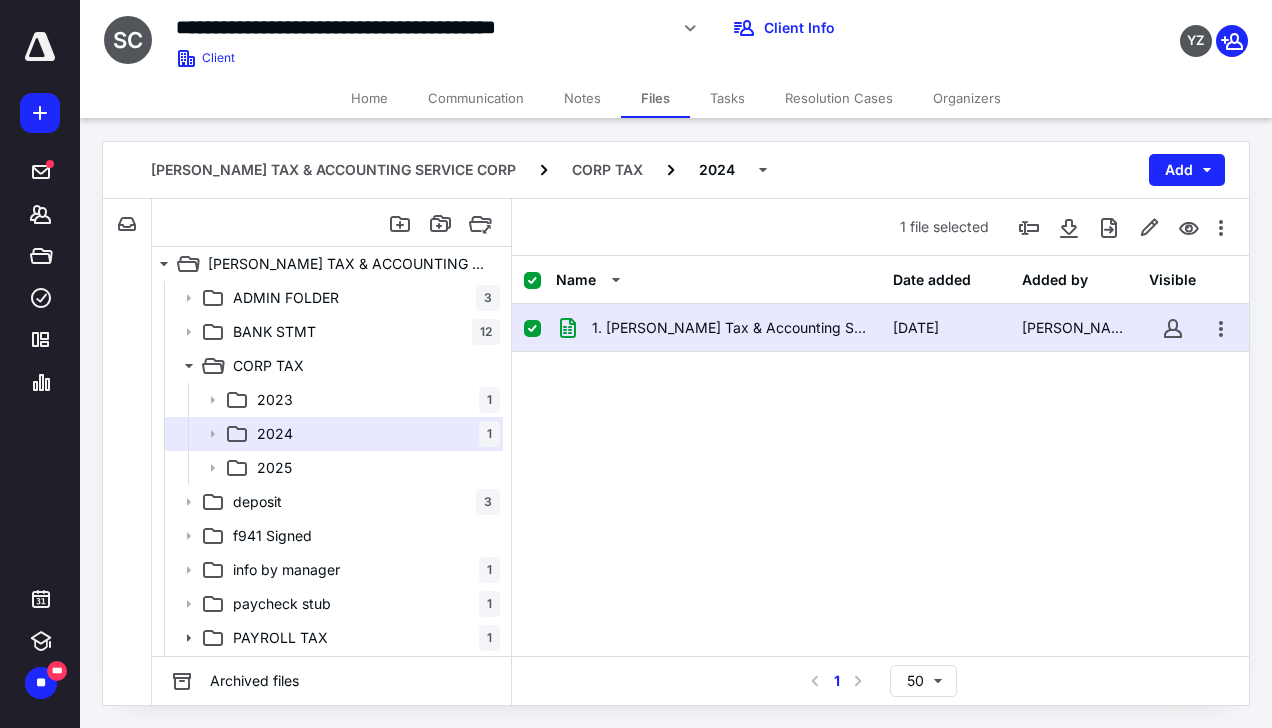 click on "1. Sheng Yuan Tax & Accounting Service Corp 24-25 P&L due .xlsx" at bounding box center (718, 328) 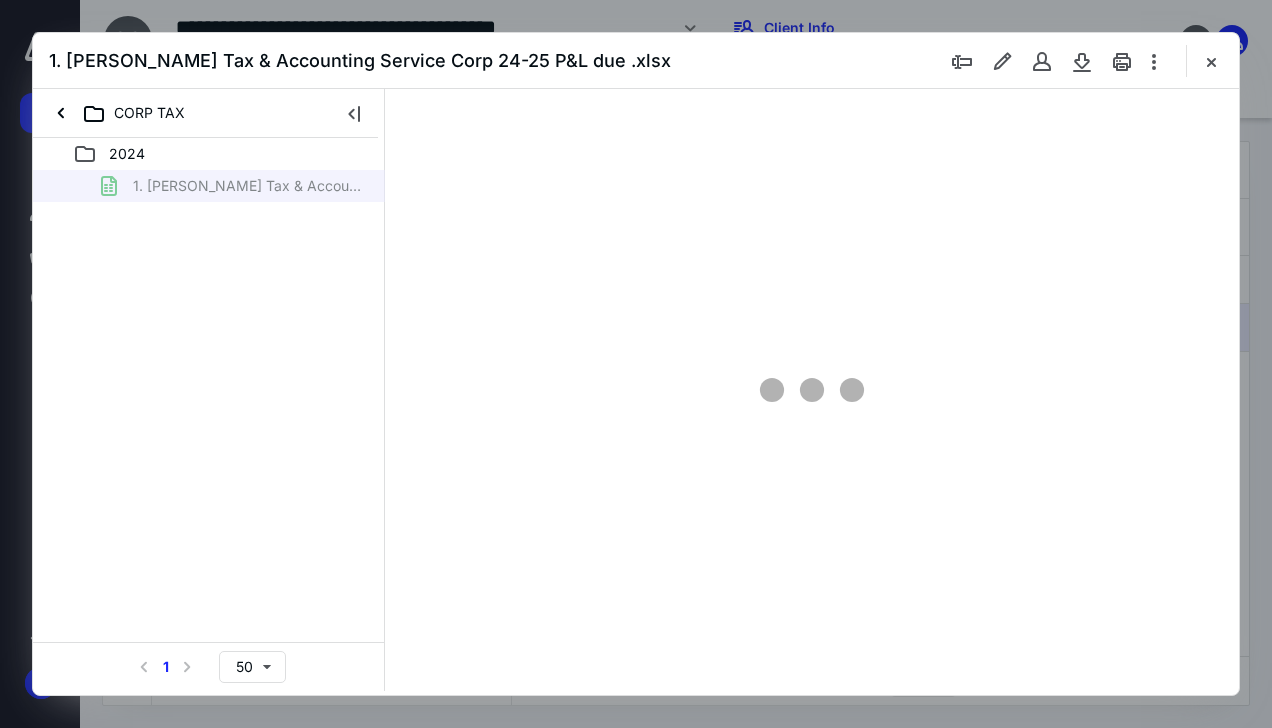 scroll, scrollTop: 0, scrollLeft: 0, axis: both 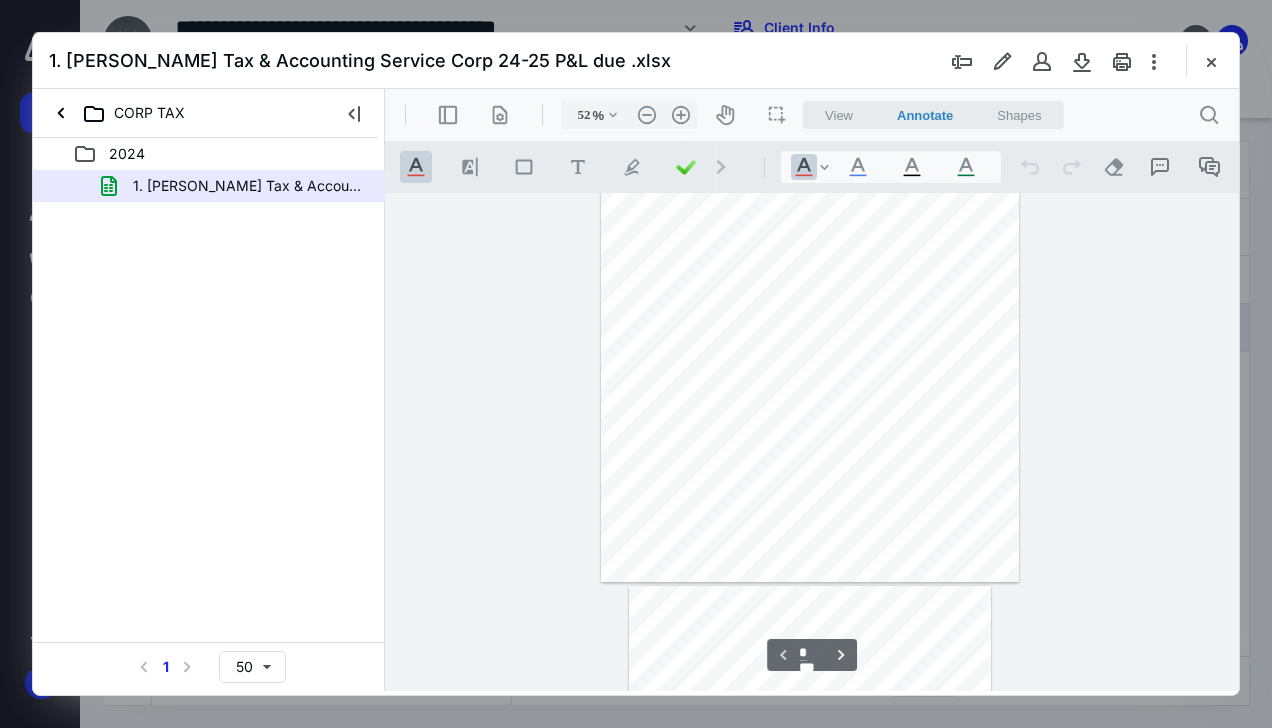 type on "103" 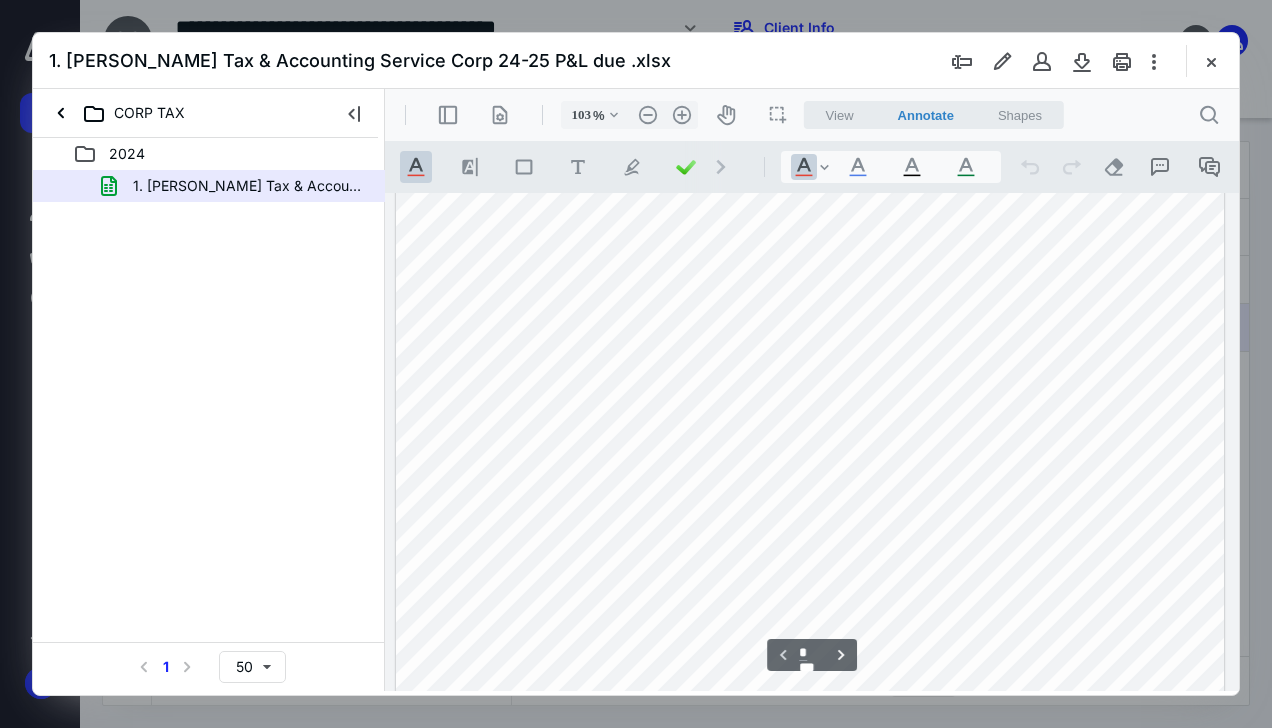 scroll, scrollTop: 0, scrollLeft: 0, axis: both 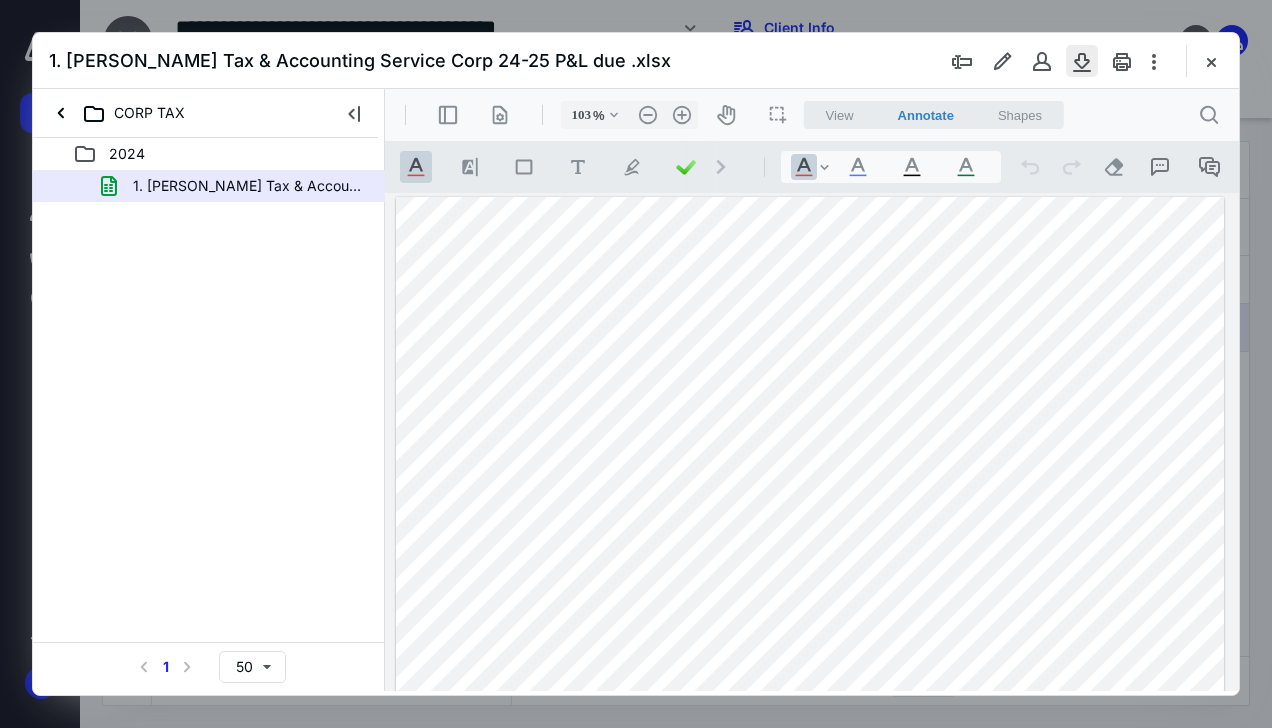 click at bounding box center (1082, 61) 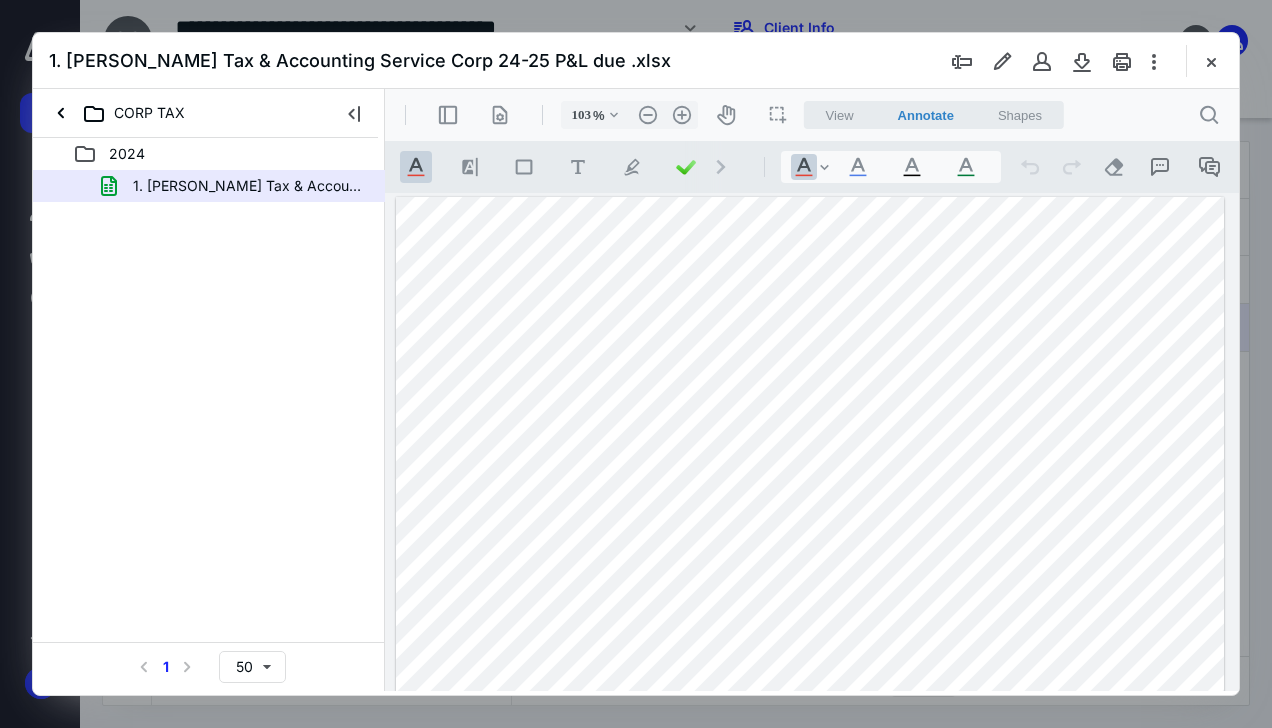 click at bounding box center [810, 685] 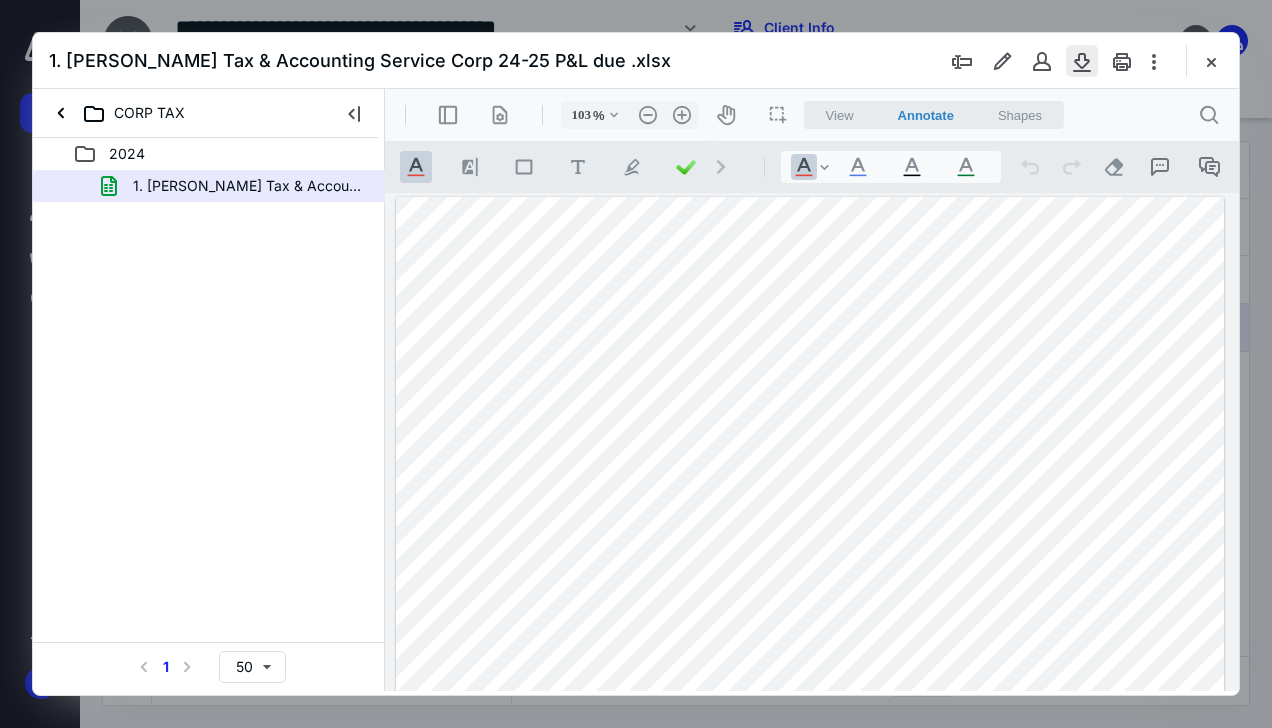 click at bounding box center (1082, 61) 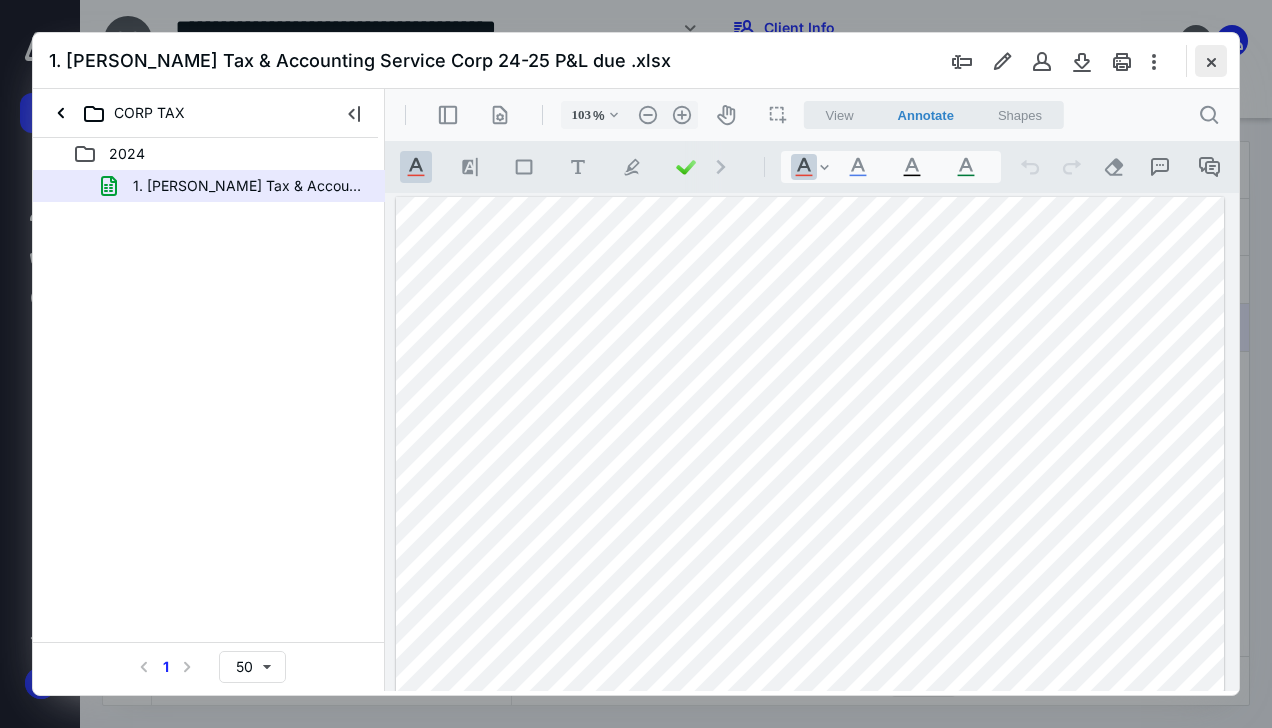 click at bounding box center (1211, 61) 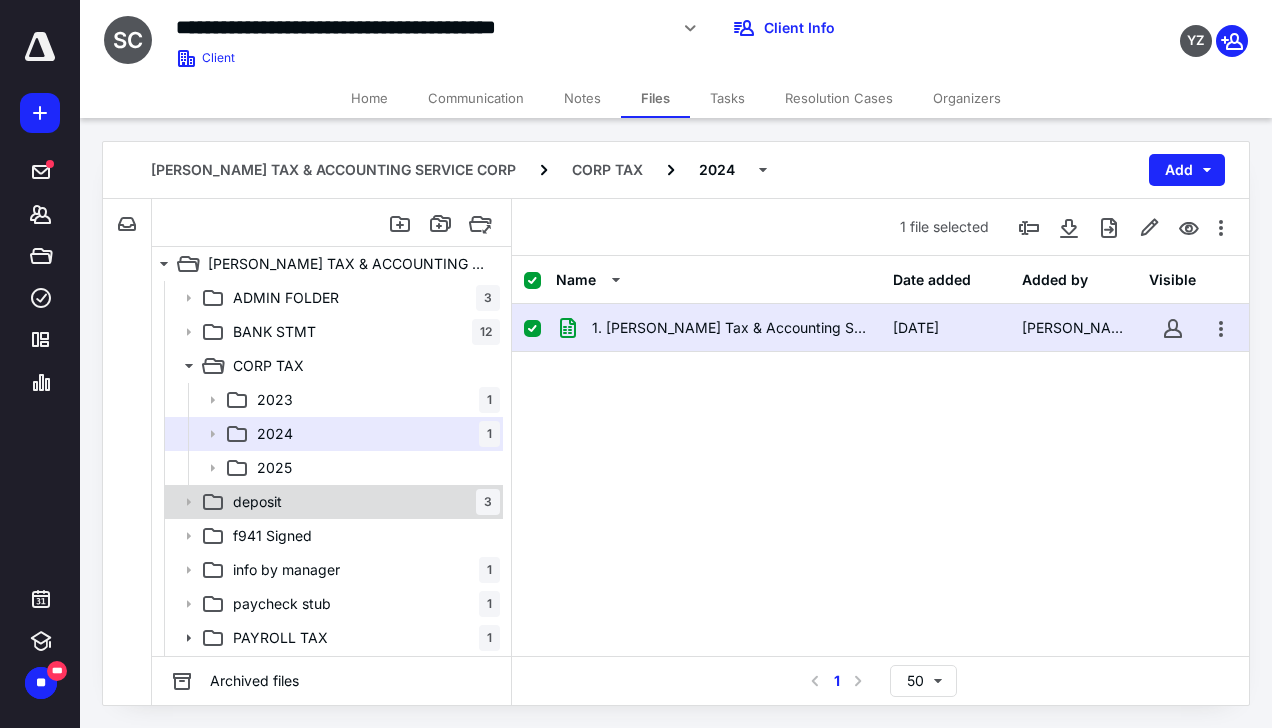click on "deposit 3" at bounding box center [362, 502] 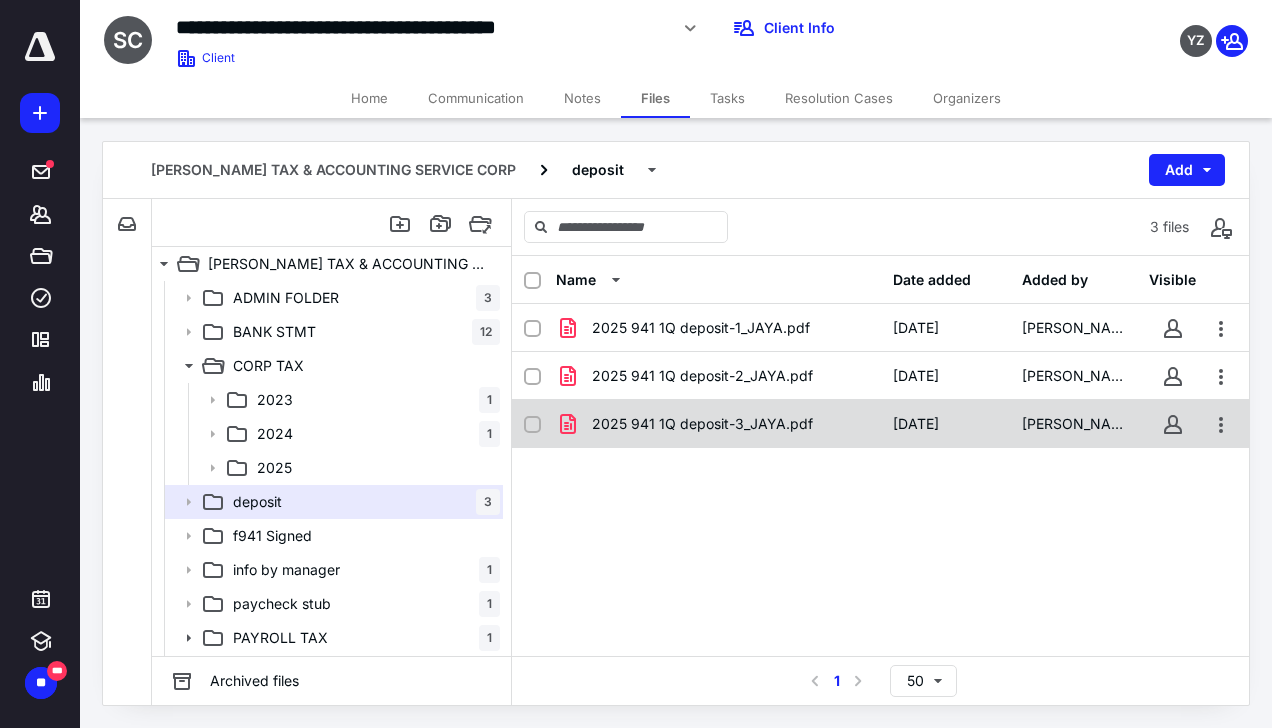 click on "2025 941 1Q deposit-3_JAYA.pdf" at bounding box center (702, 424) 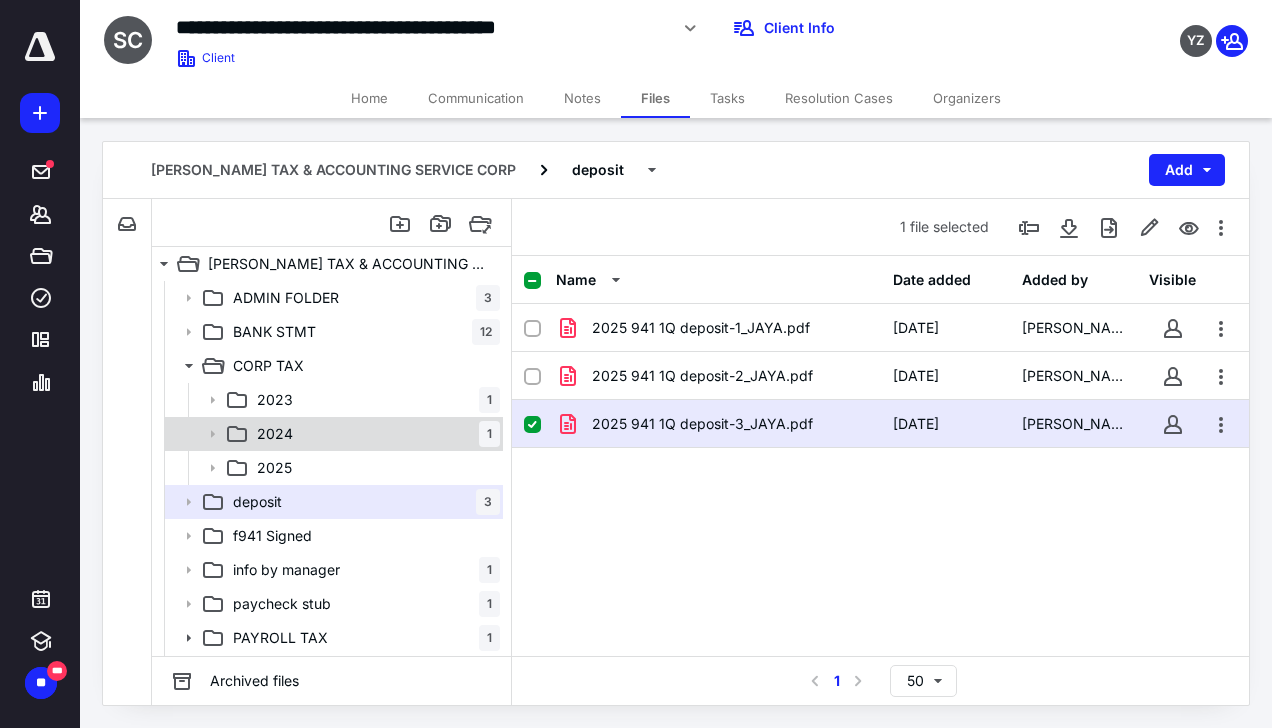 click on "2024 1" at bounding box center (374, 434) 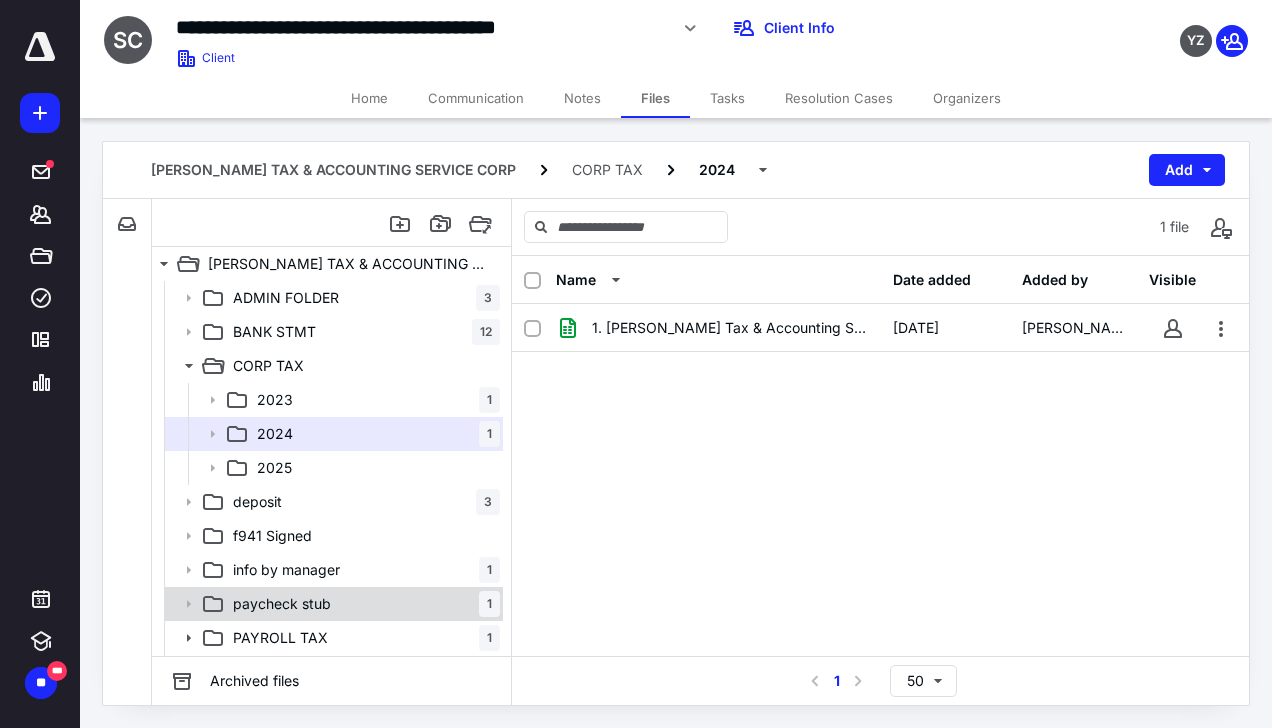 click on "paycheck stub 1" at bounding box center (362, 604) 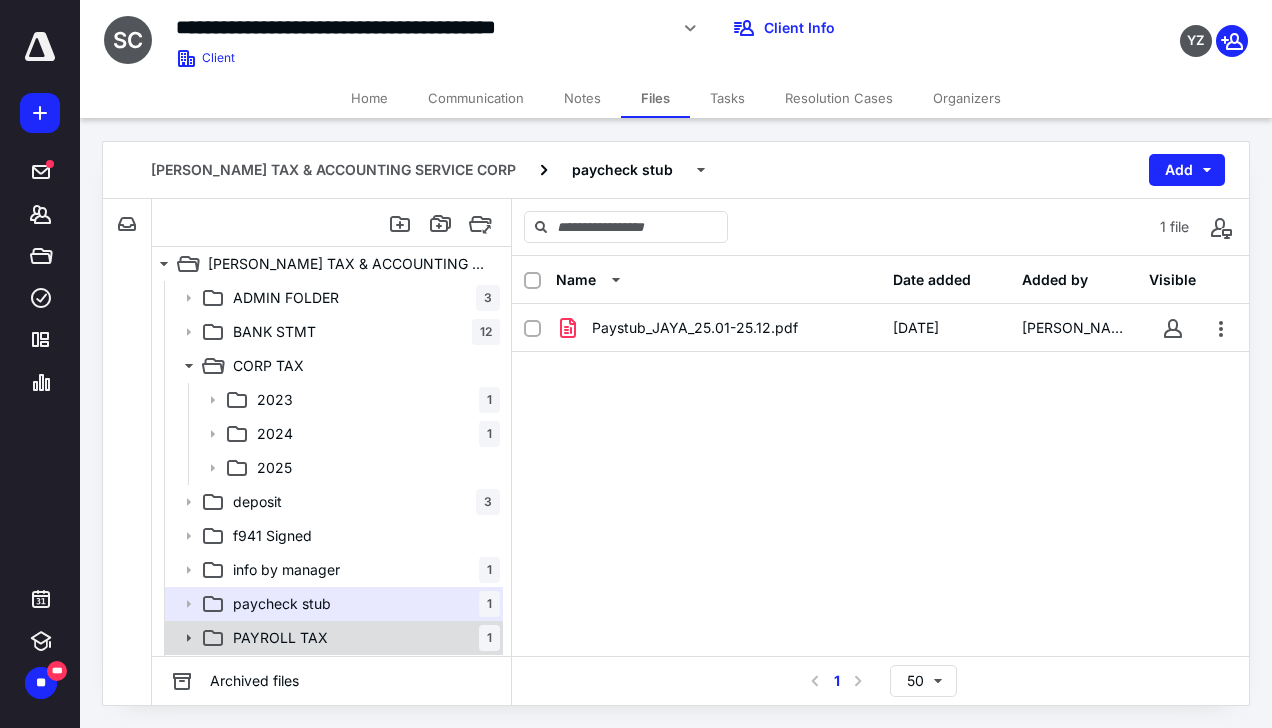 click on "PAYROLL TAX 1" at bounding box center (332, 638) 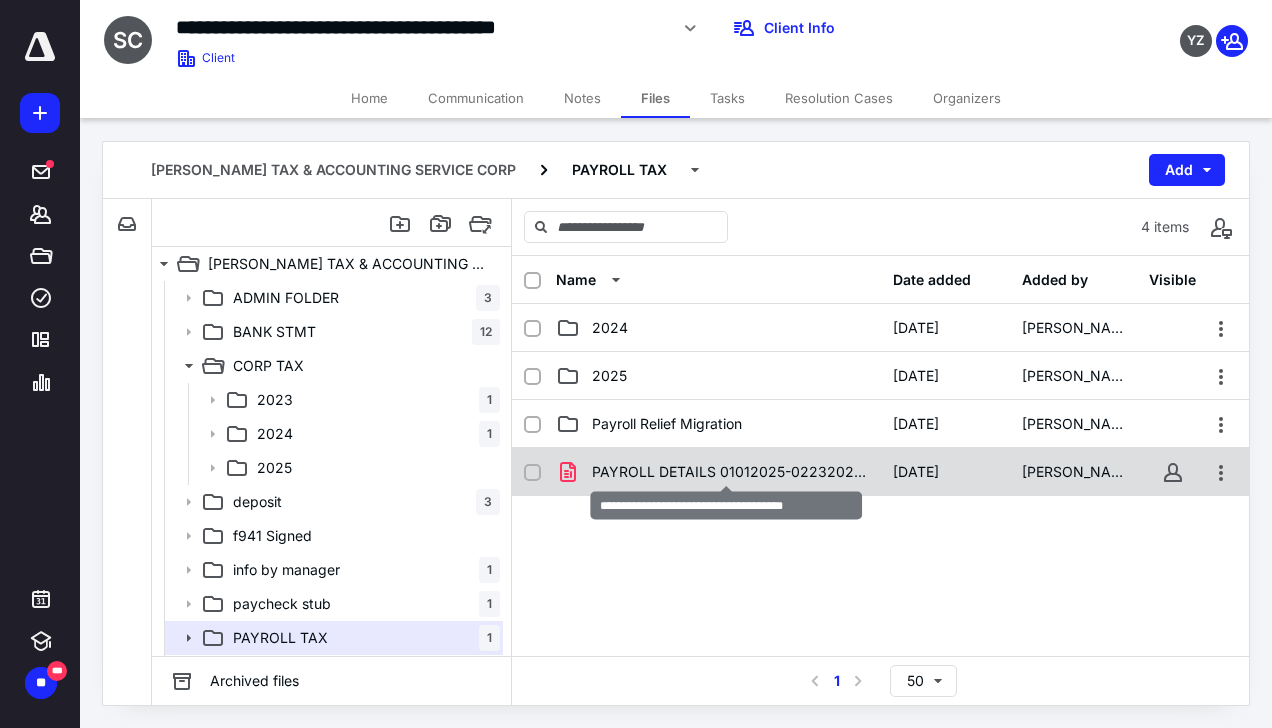 click on "PAYROLL DETAILS 01012025-02232025.pdf" at bounding box center [730, 472] 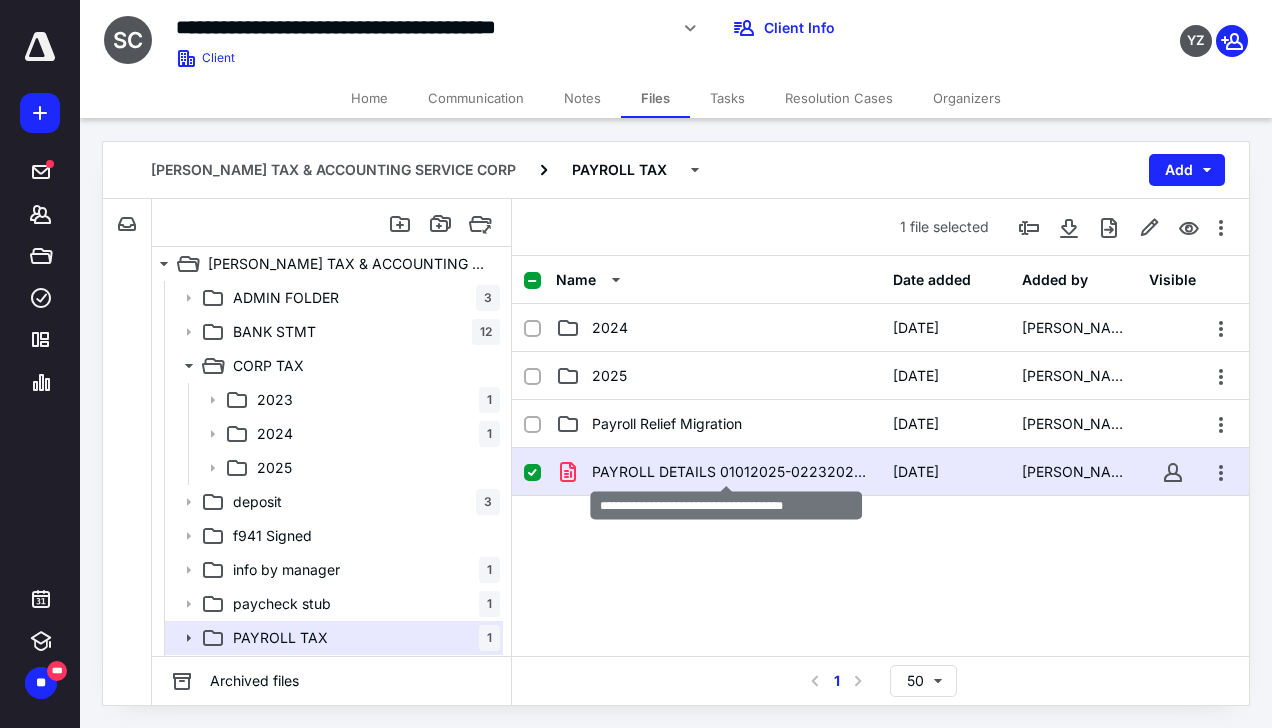 click on "PAYROLL DETAILS 01012025-02232025.pdf" at bounding box center [730, 472] 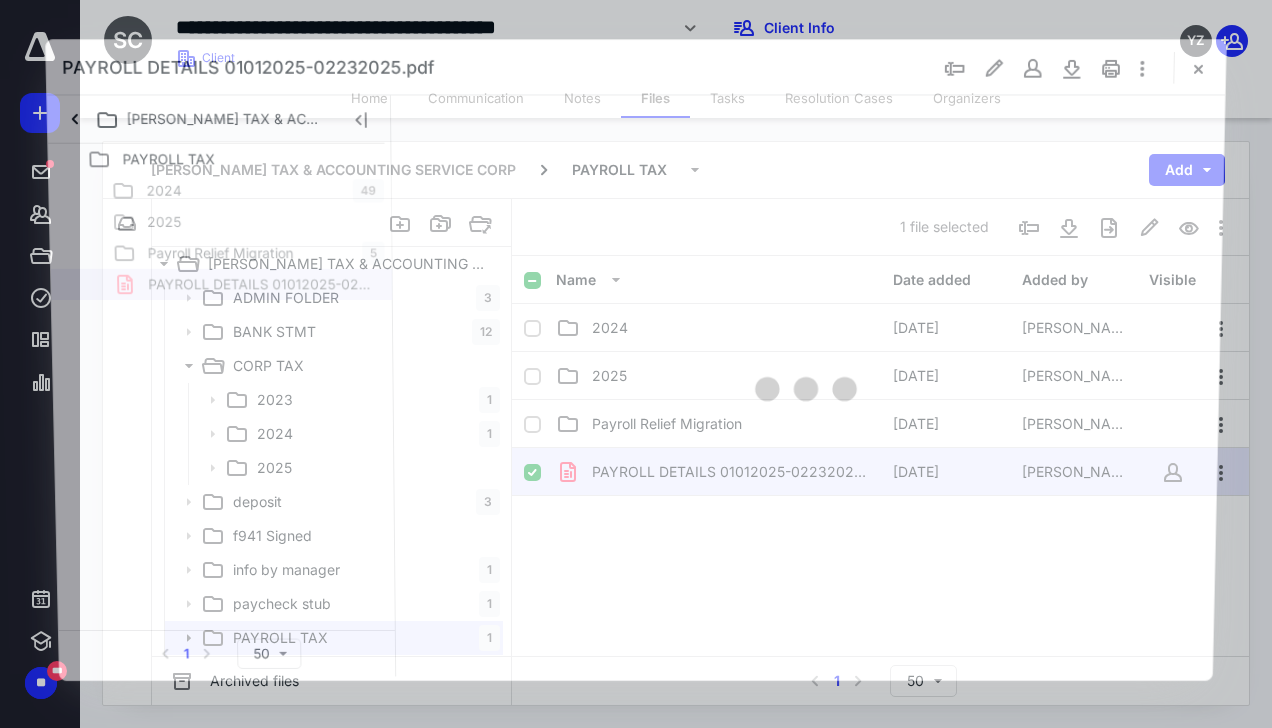 scroll, scrollTop: 0, scrollLeft: 0, axis: both 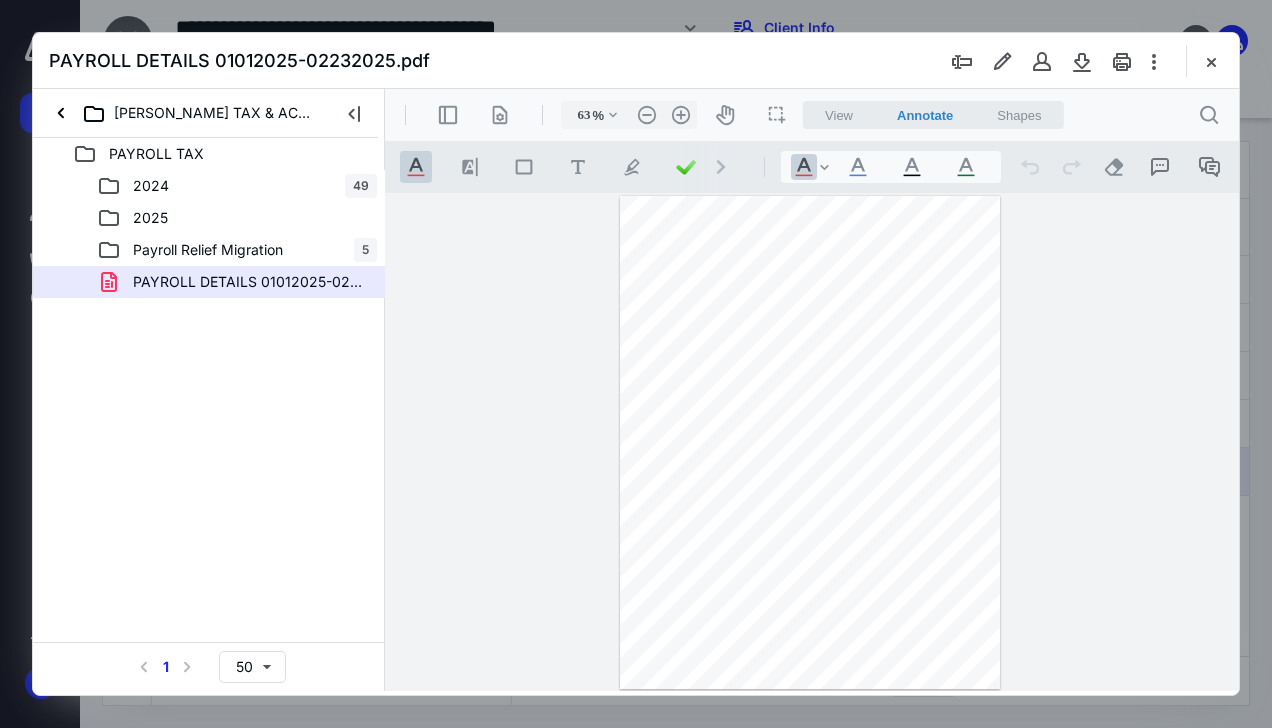 type on "137" 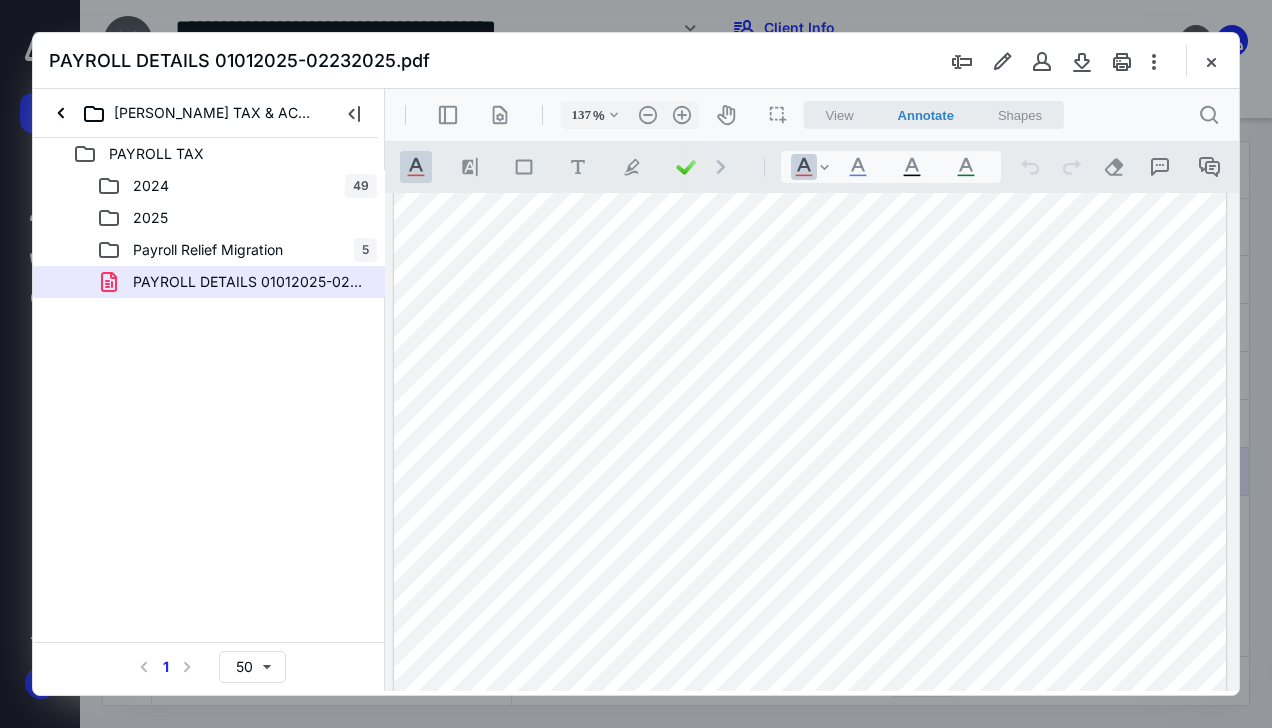 scroll, scrollTop: 44, scrollLeft: 0, axis: vertical 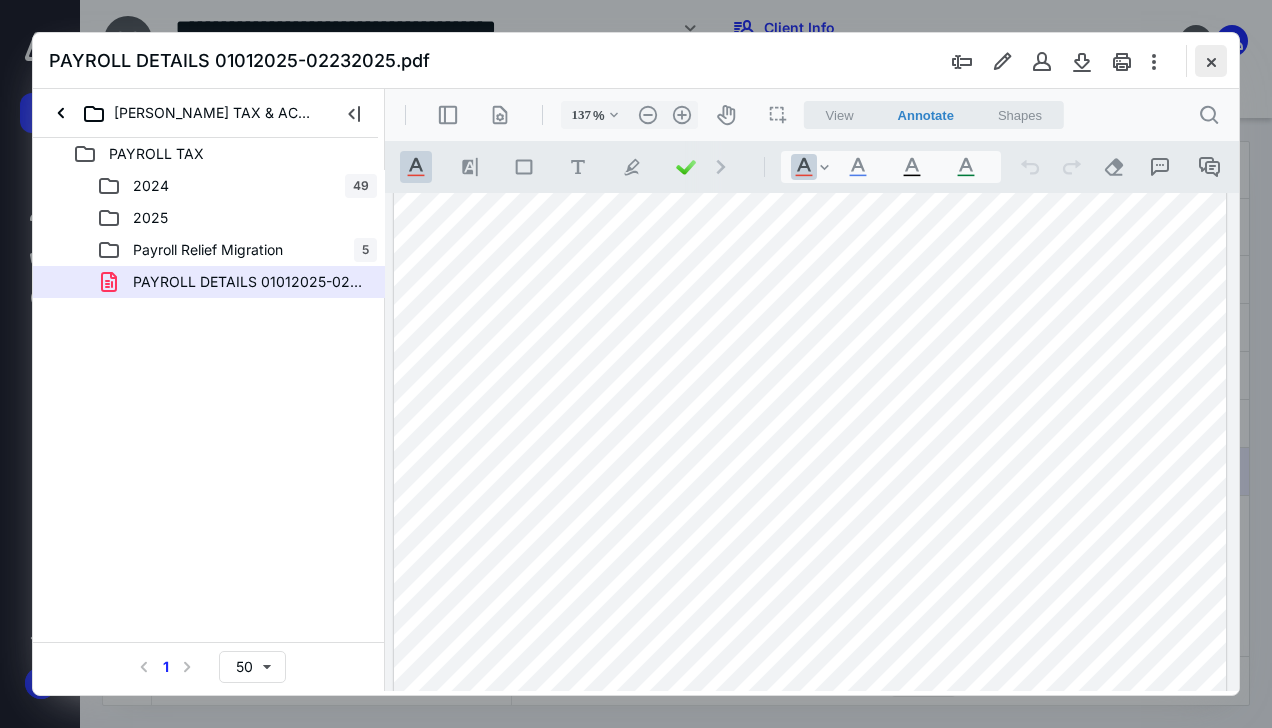 click at bounding box center [1211, 61] 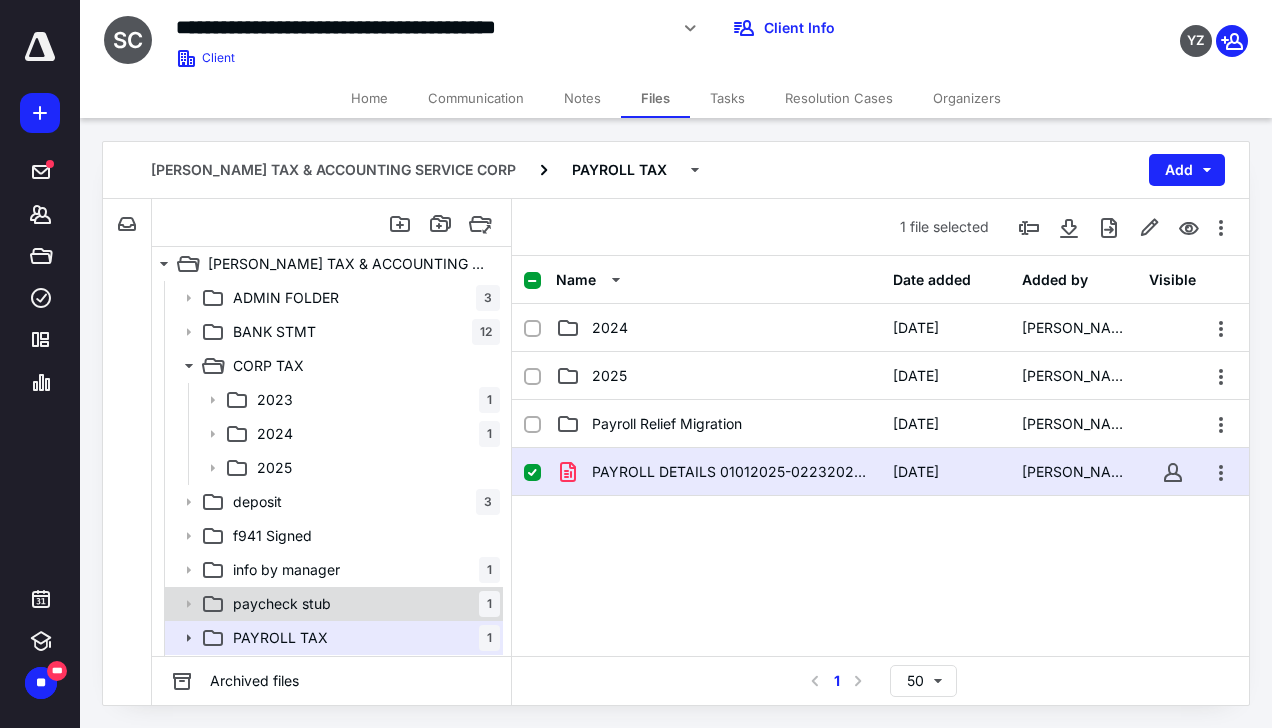 click on "paycheck stub" at bounding box center (282, 604) 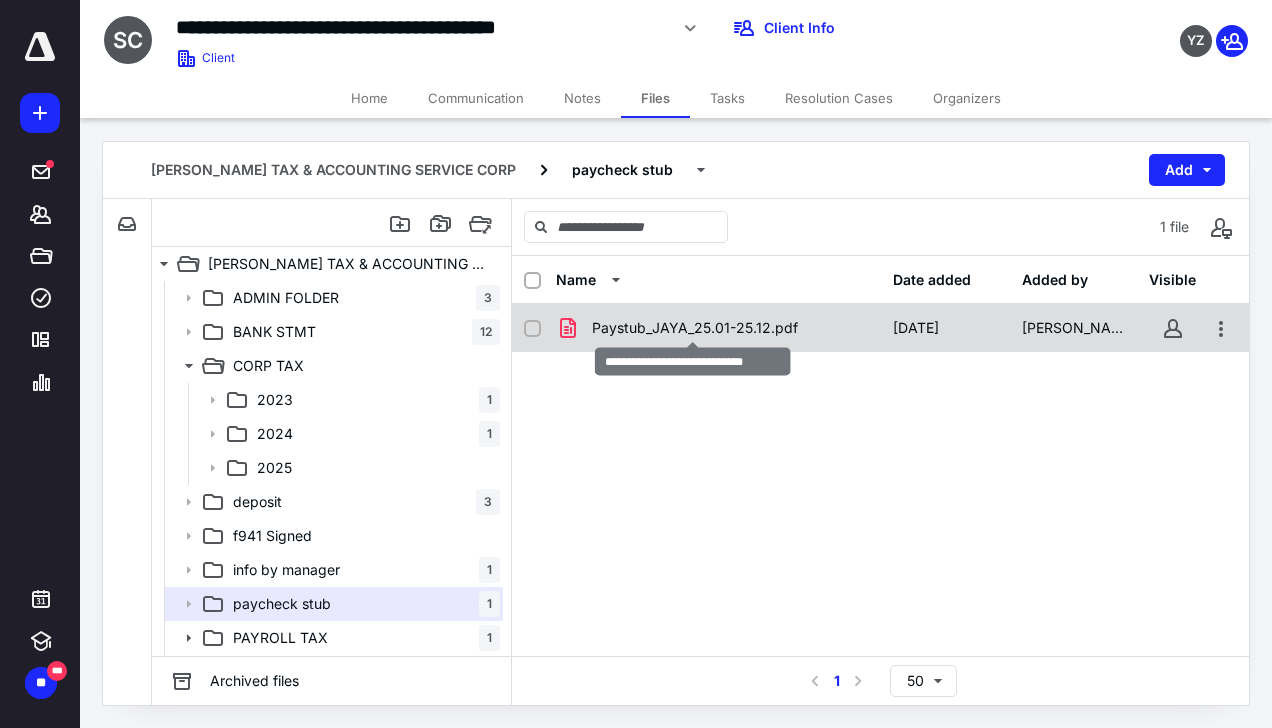 click on "Paystub_JAYA_25.01-25.12.pdf" at bounding box center [695, 328] 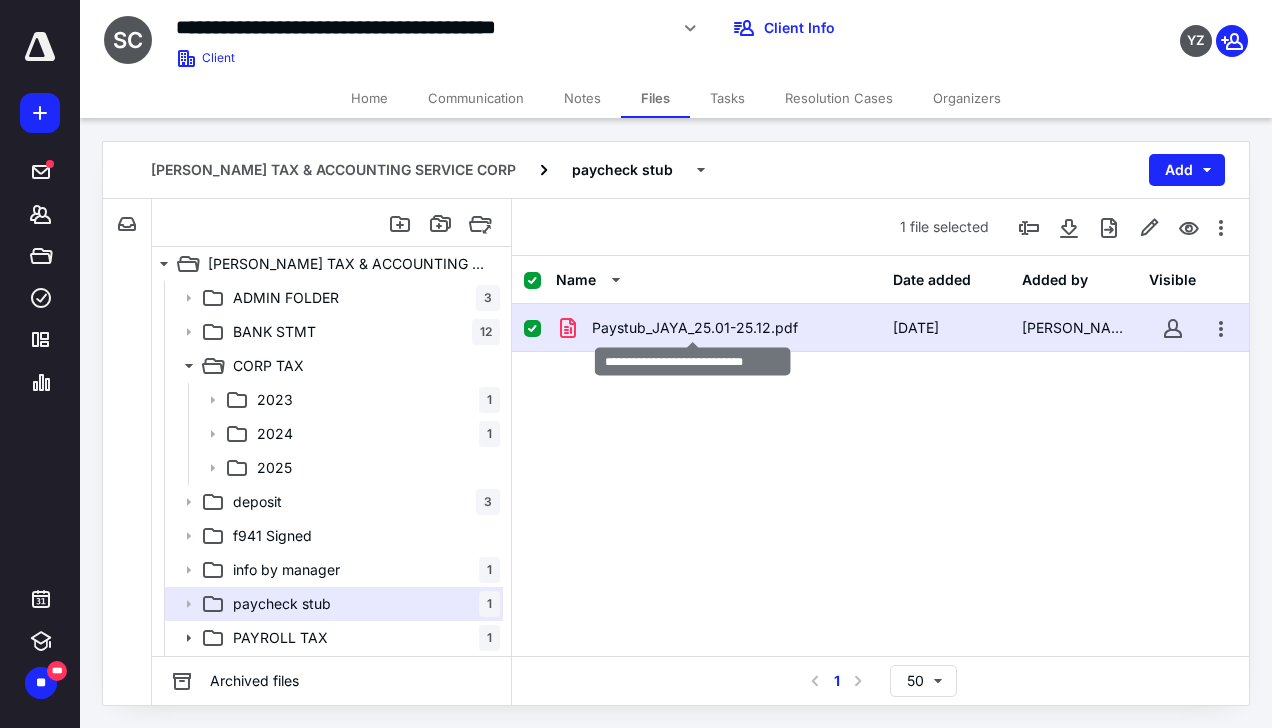 click on "Paystub_JAYA_25.01-25.12.pdf" at bounding box center [695, 328] 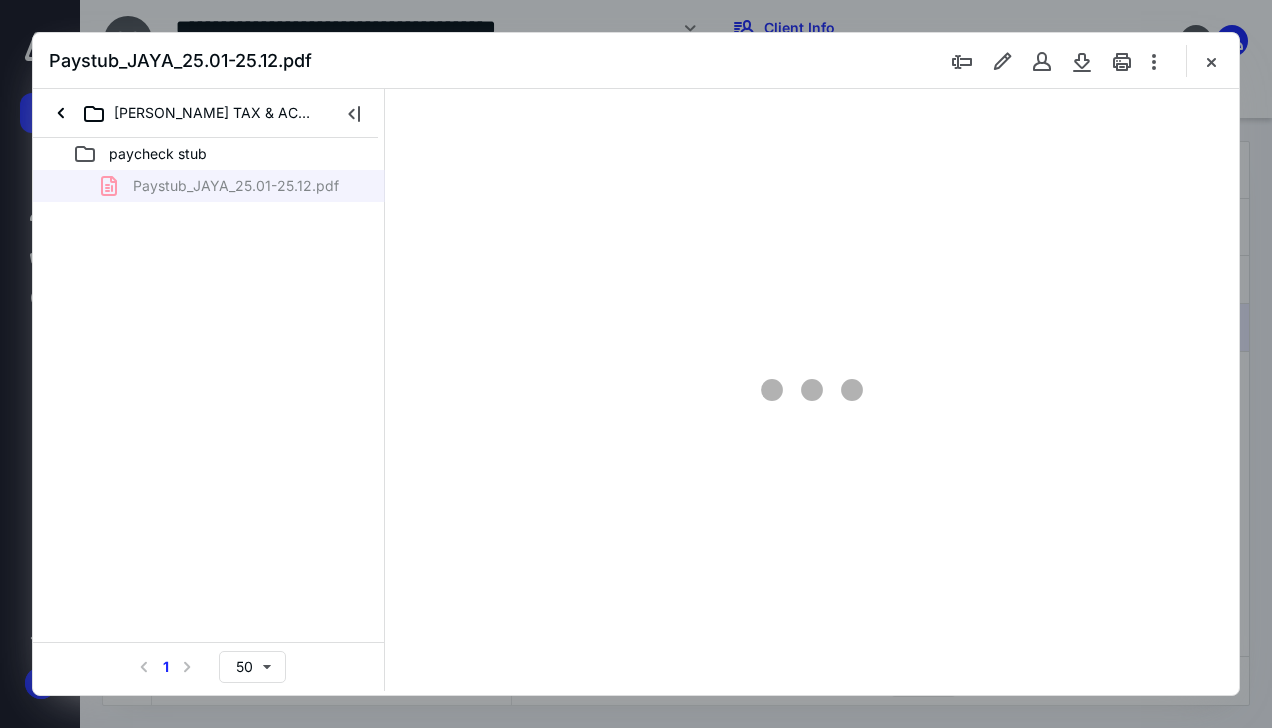 scroll, scrollTop: 0, scrollLeft: 0, axis: both 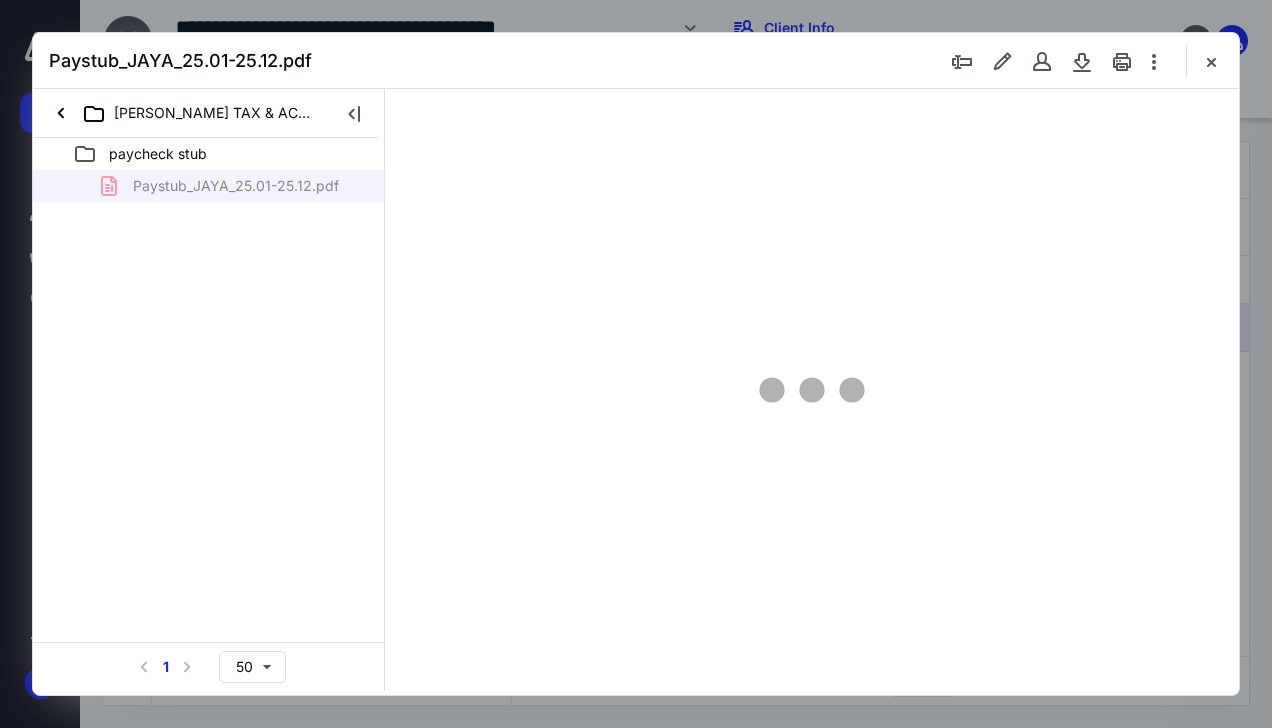 type on "137" 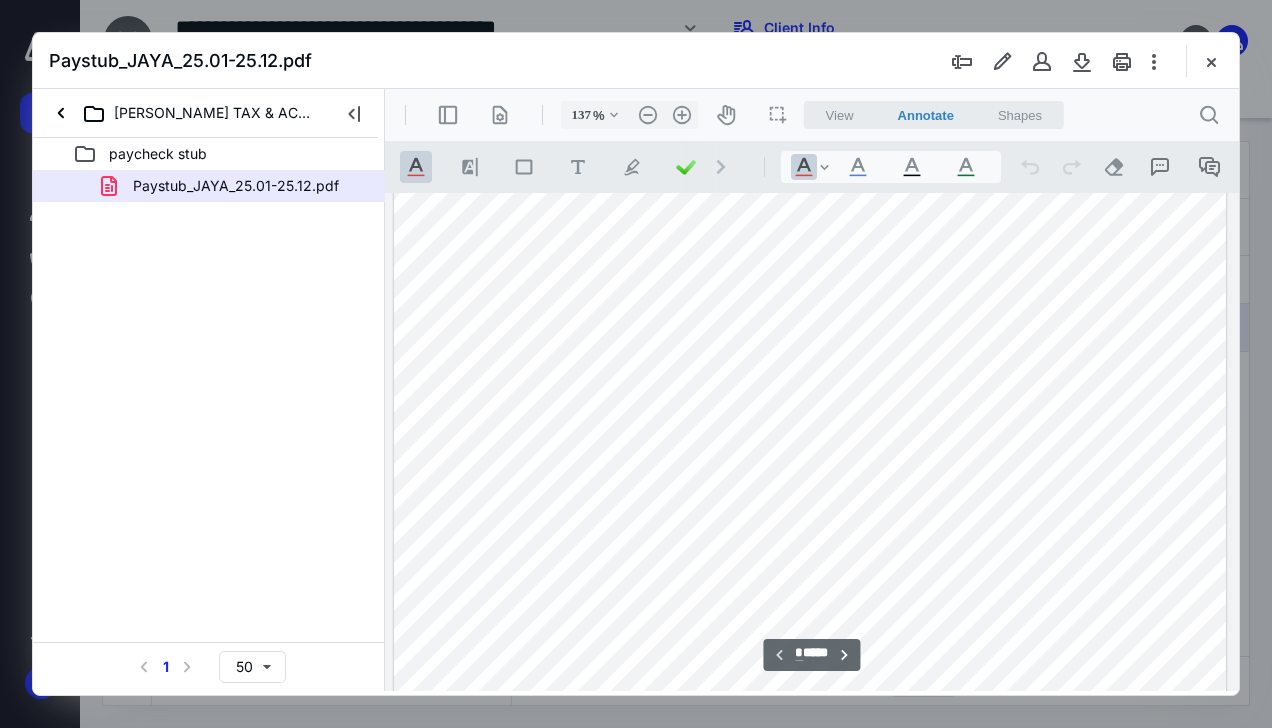 scroll, scrollTop: 81, scrollLeft: 0, axis: vertical 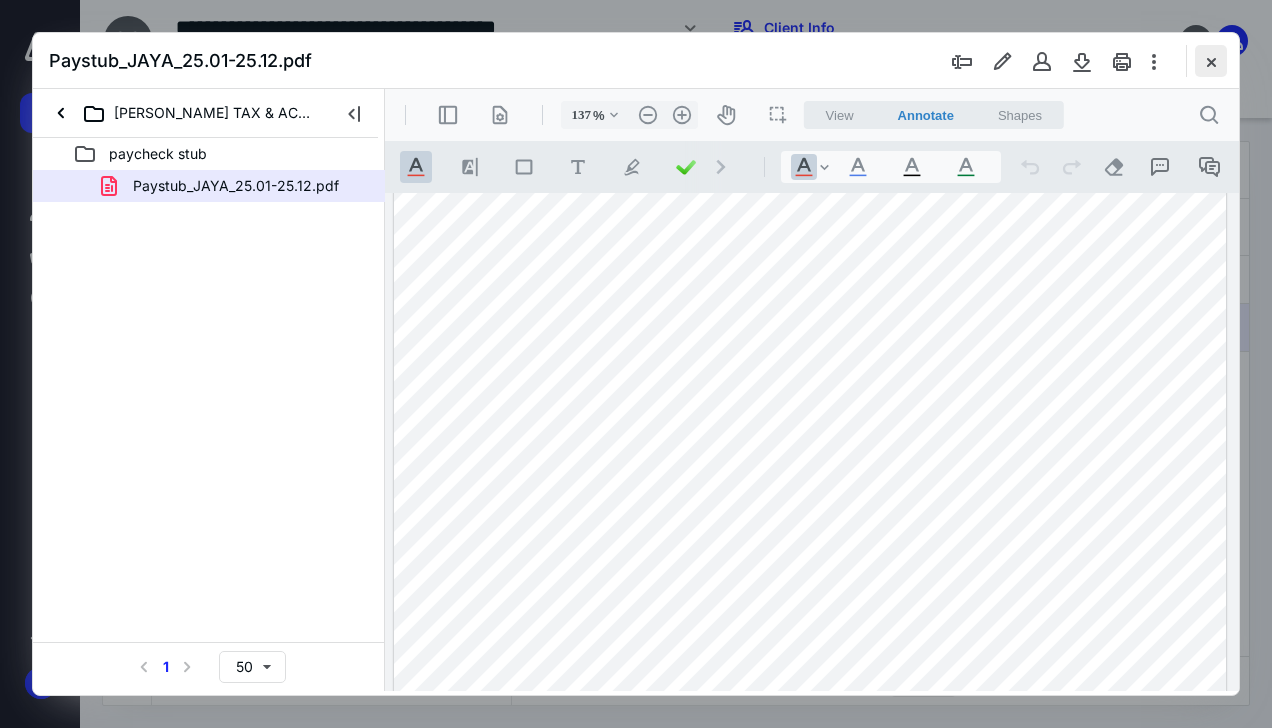 click at bounding box center (1211, 61) 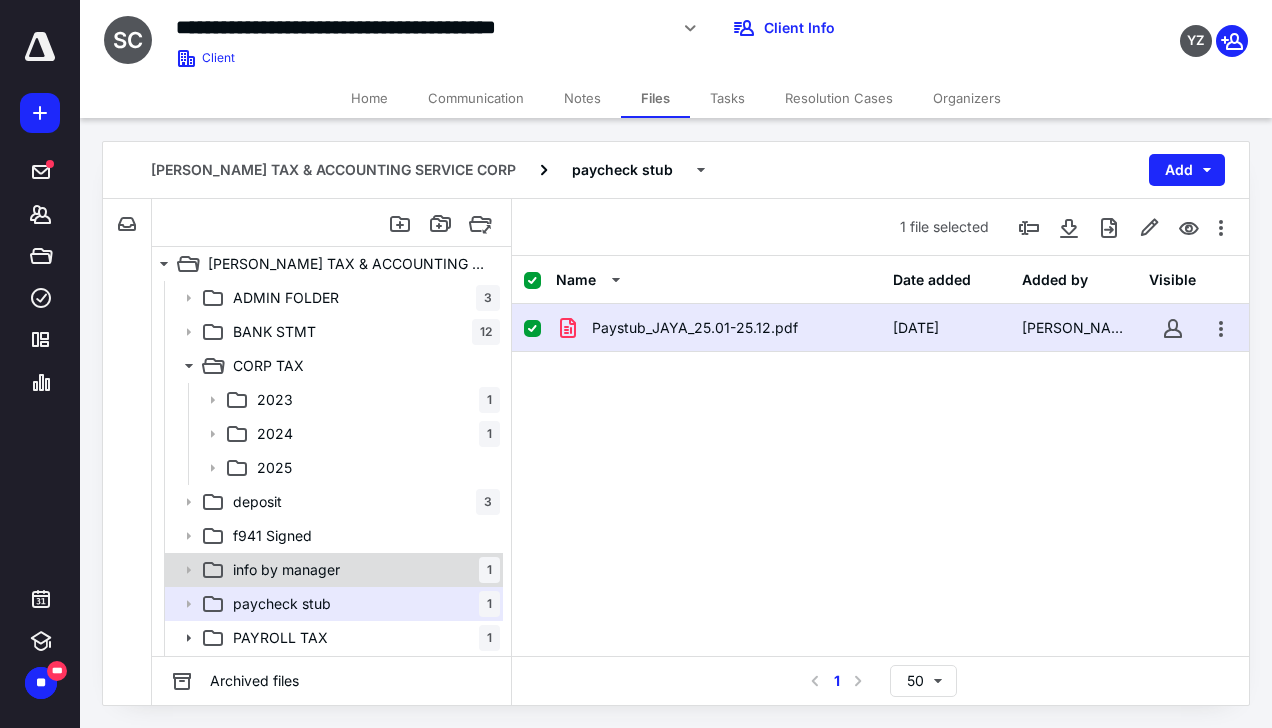 click on "info by manager" at bounding box center (286, 570) 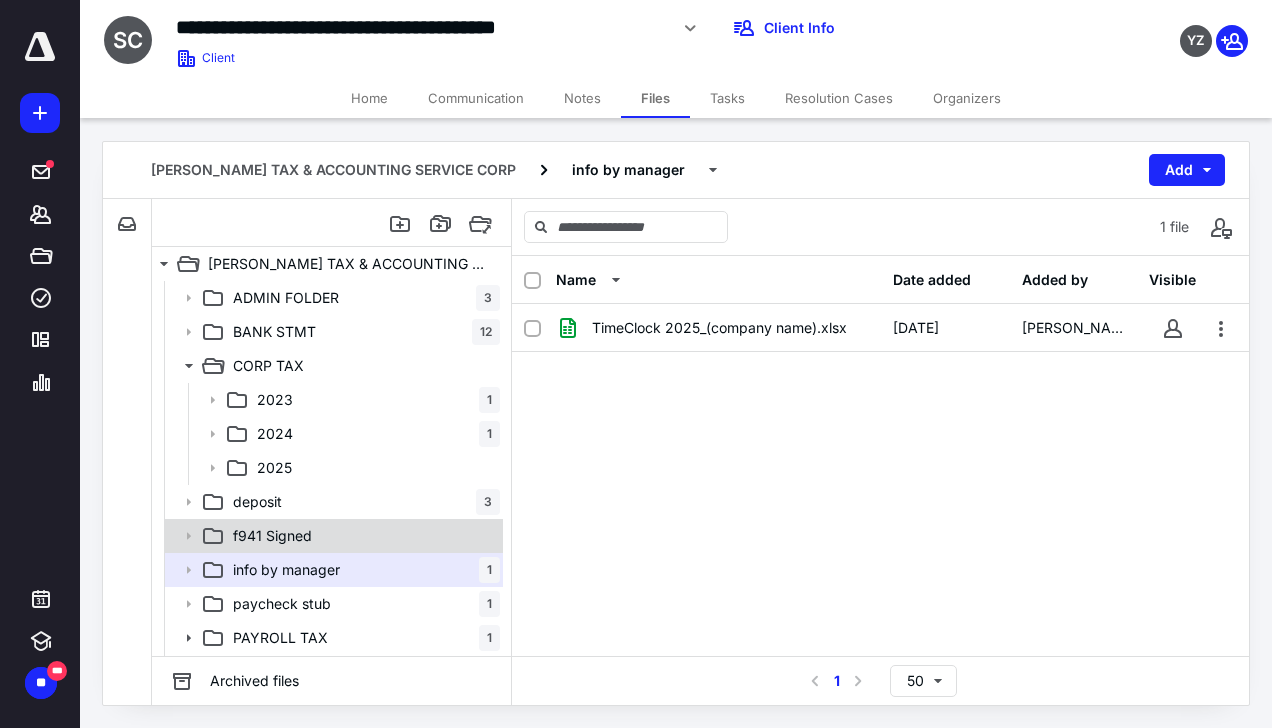 click on "f941 Signed" at bounding box center [362, 536] 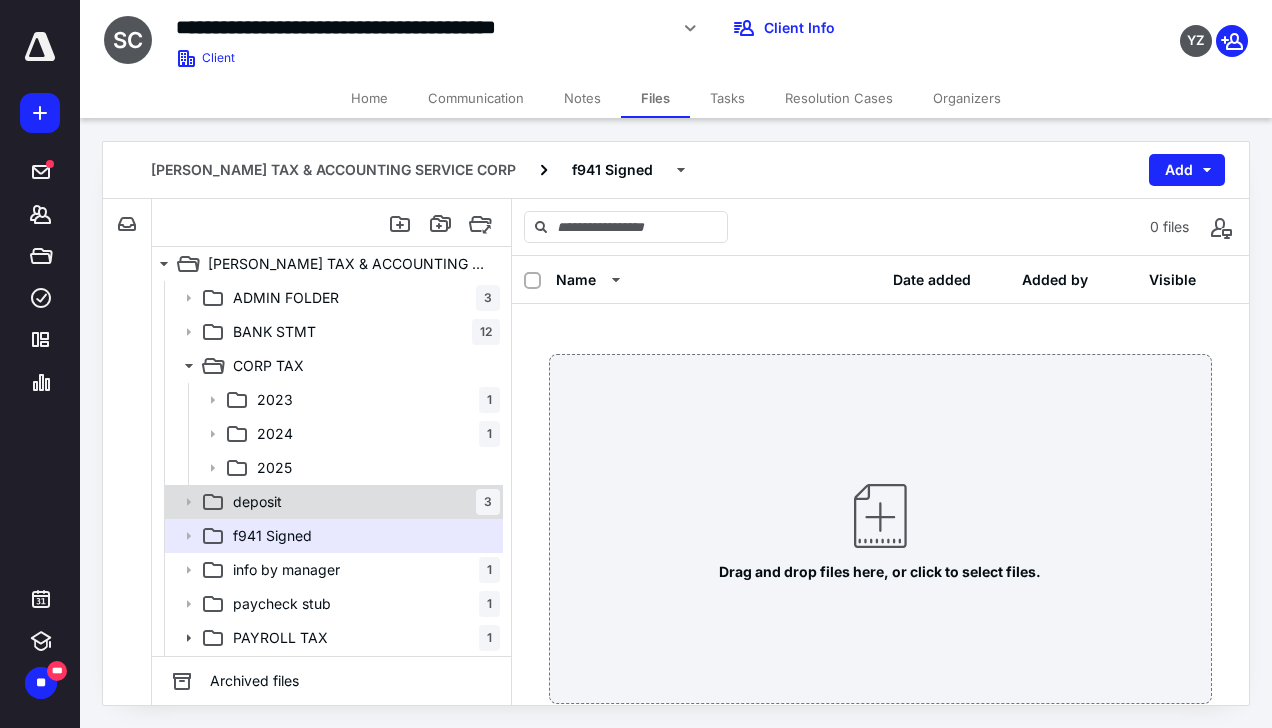 click on "deposit 3" at bounding box center (362, 502) 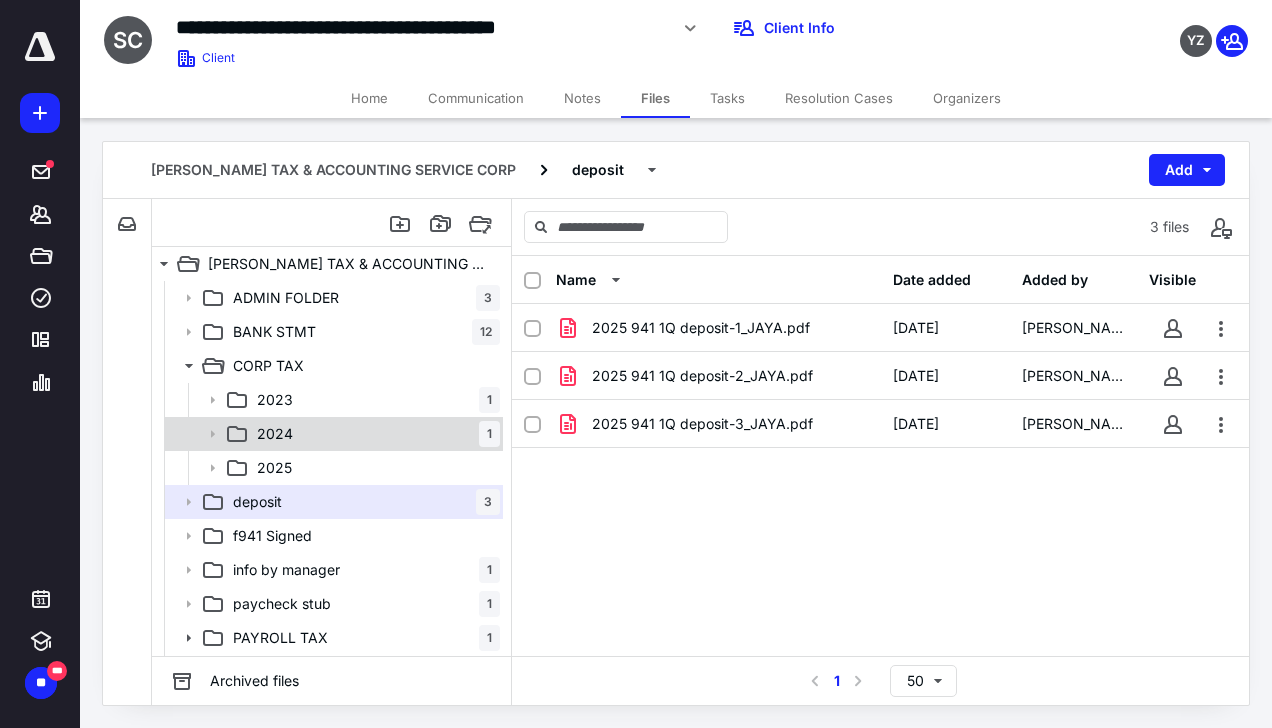 click on "2024 1" at bounding box center (374, 434) 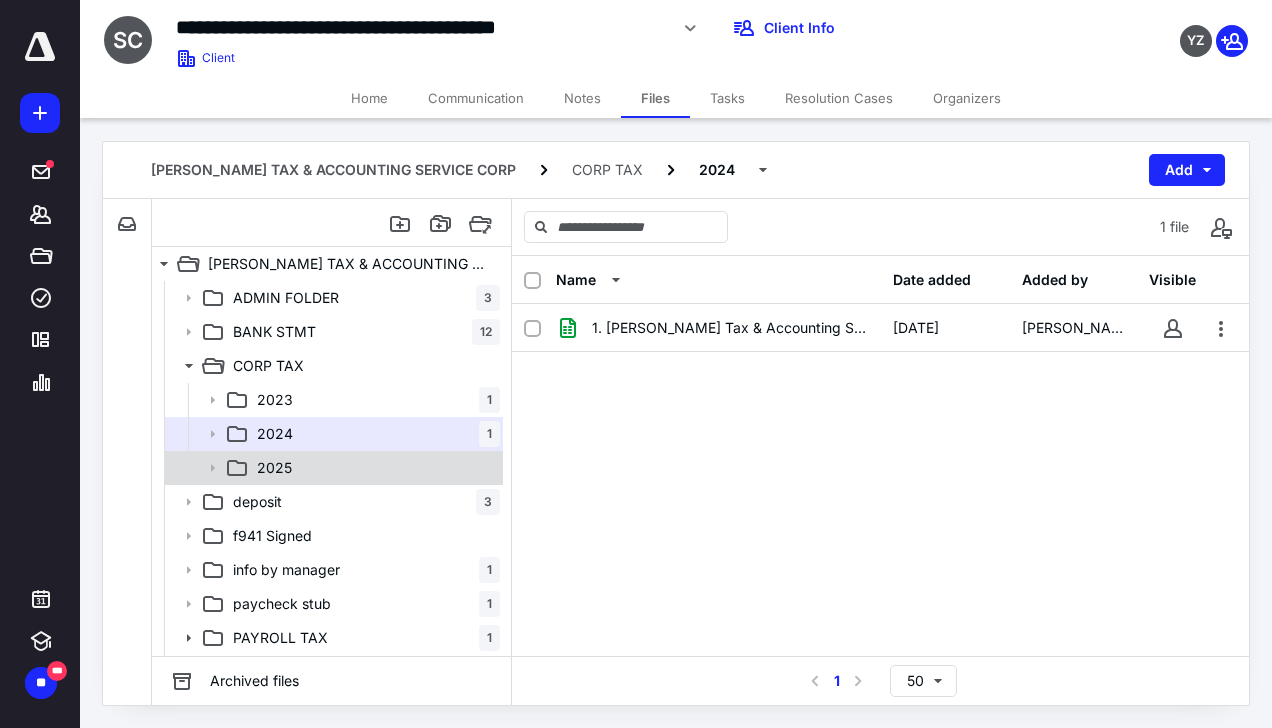click on "2025" at bounding box center [332, 468] 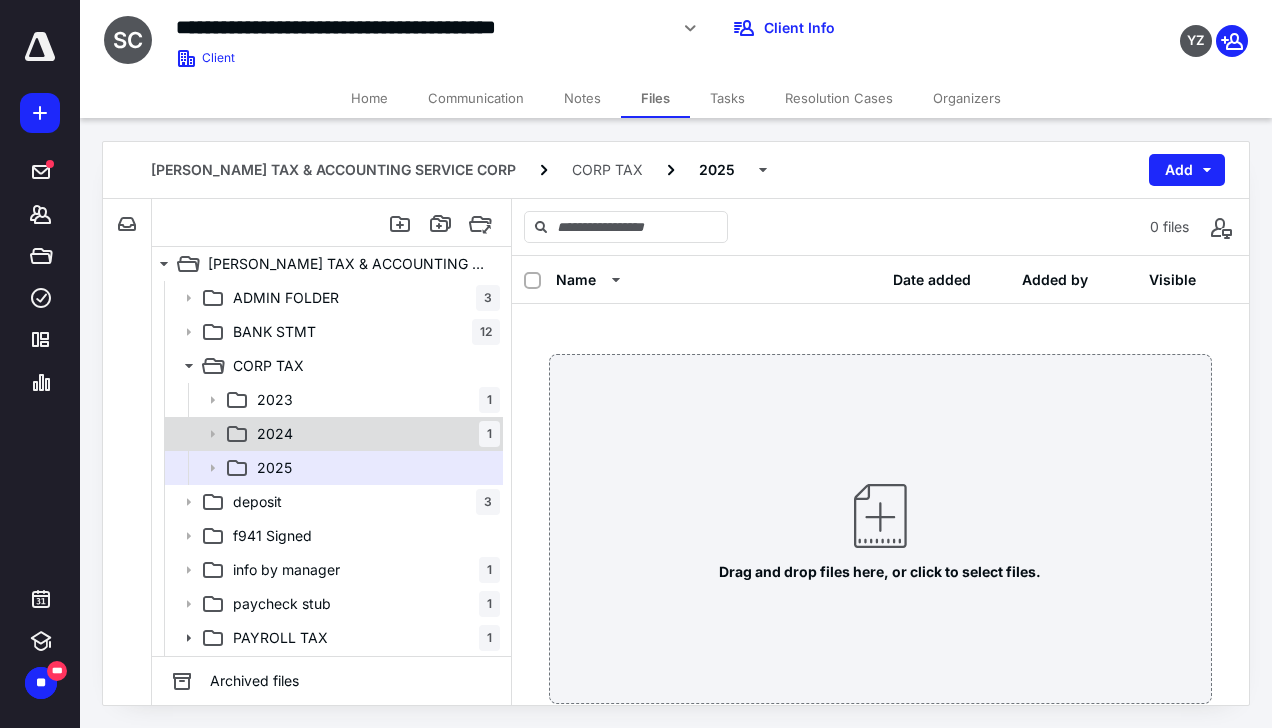 click on "2024 1" at bounding box center (374, 434) 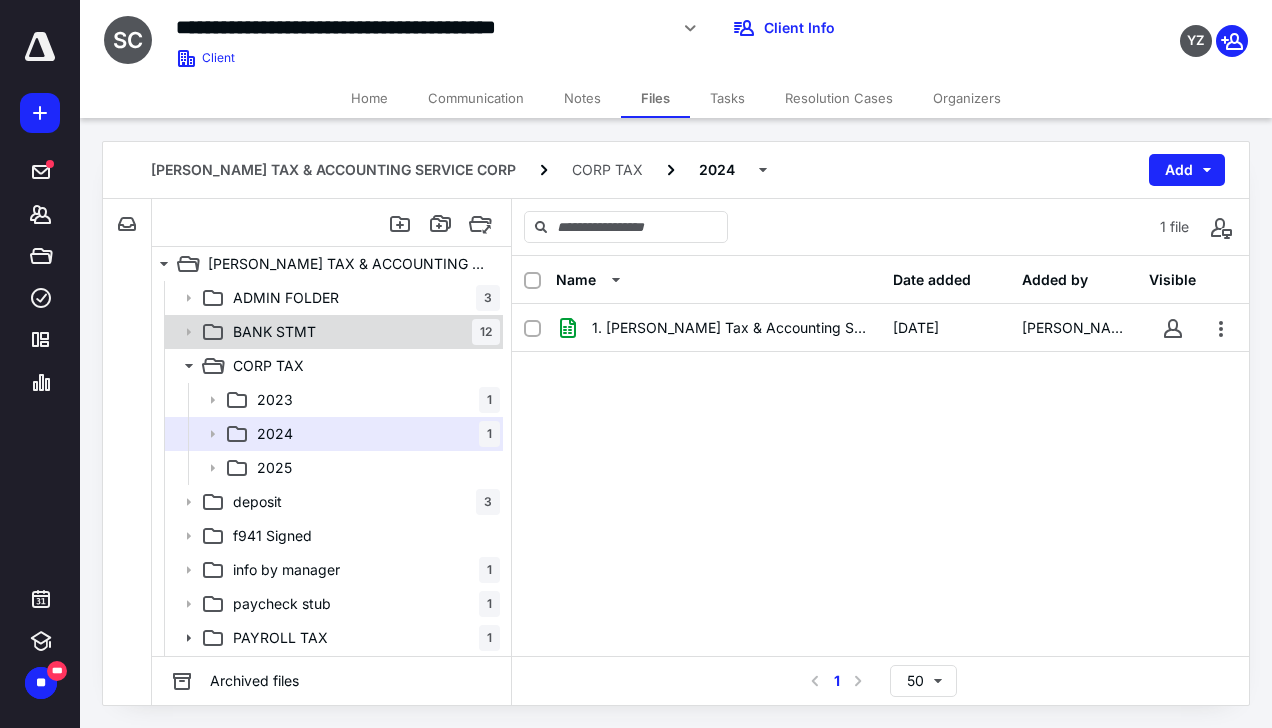 click on "BANK STMT 12" at bounding box center [362, 332] 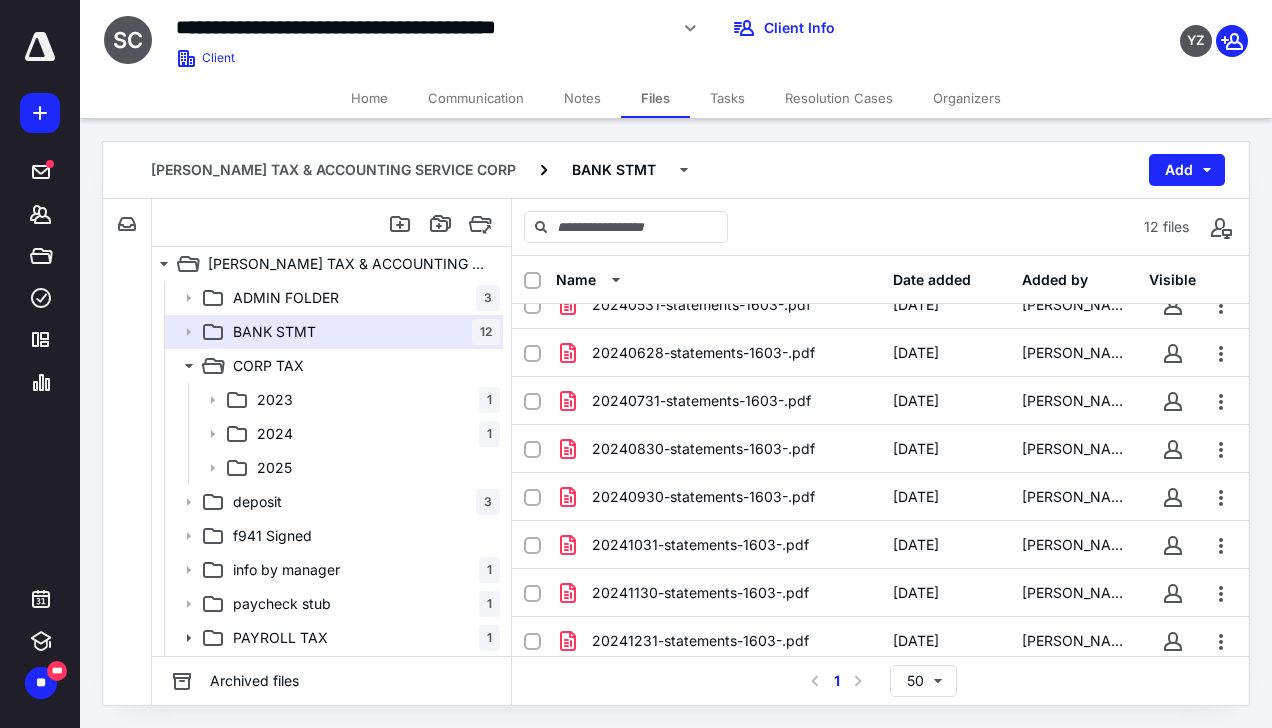 scroll, scrollTop: 222, scrollLeft: 0, axis: vertical 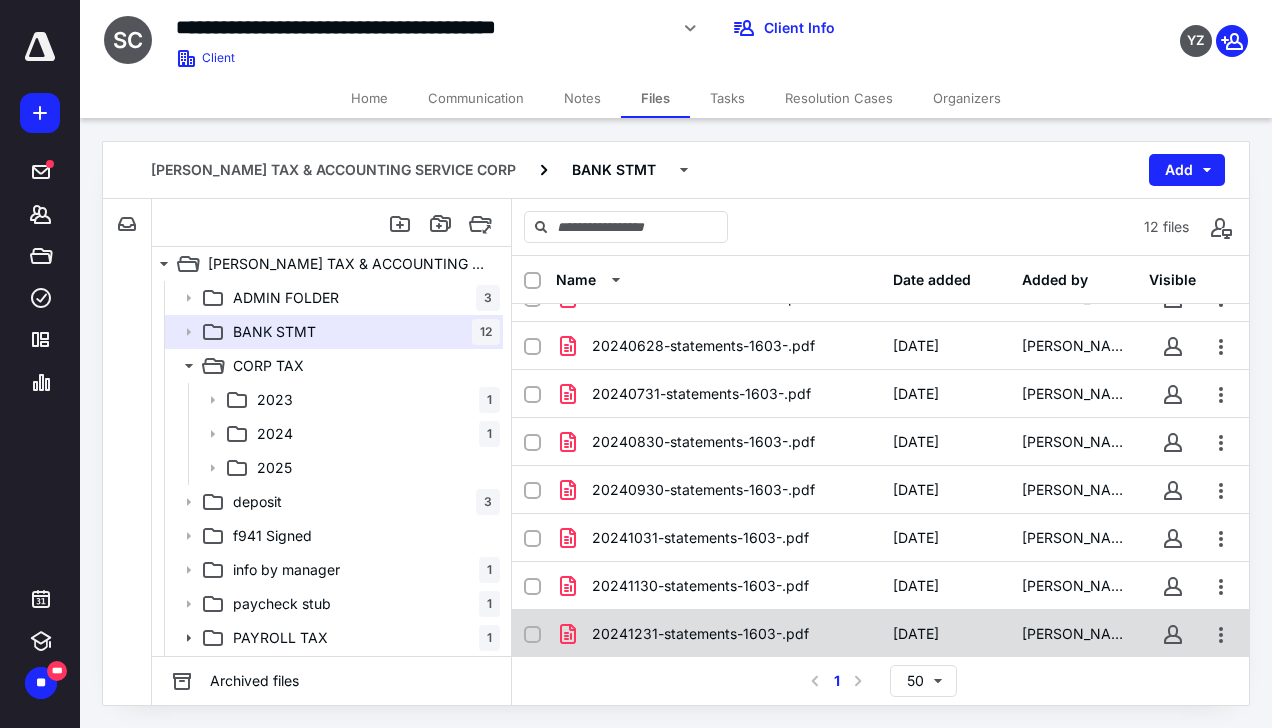click on "20241231-statements-1603-.pdf 7/7/2025 YUAN ZHANG" at bounding box center [880, 634] 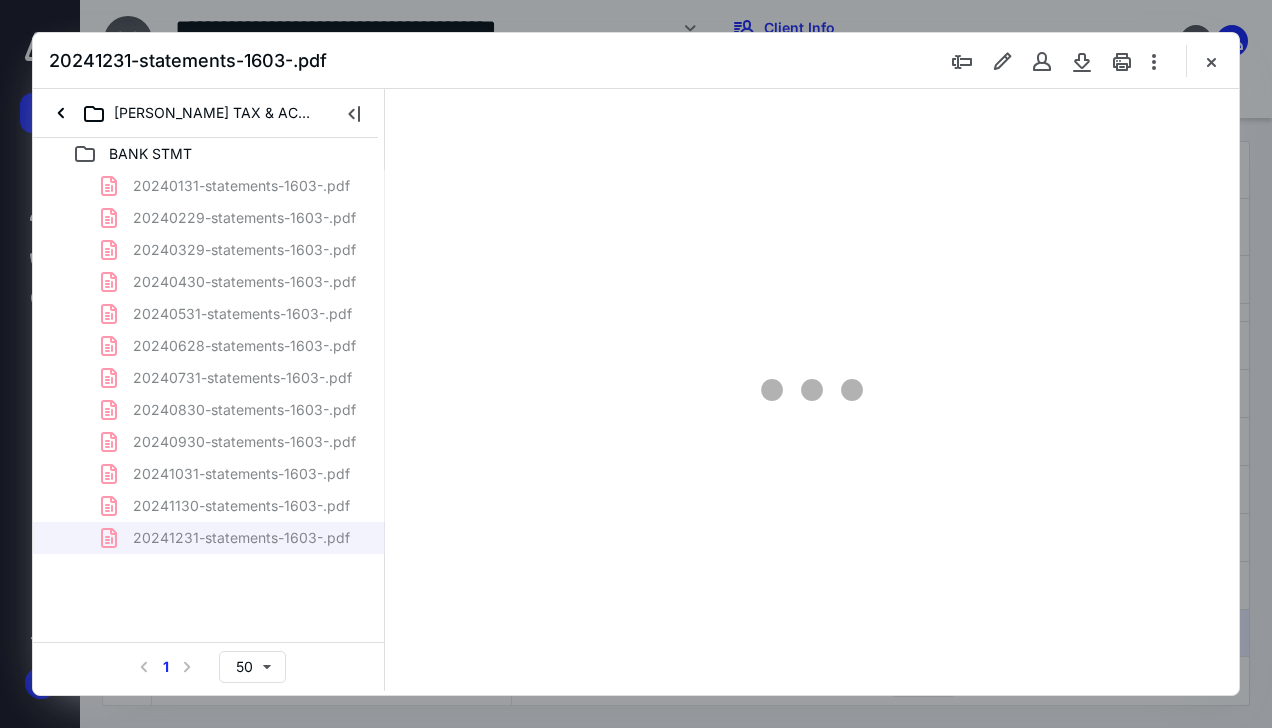 scroll, scrollTop: 0, scrollLeft: 0, axis: both 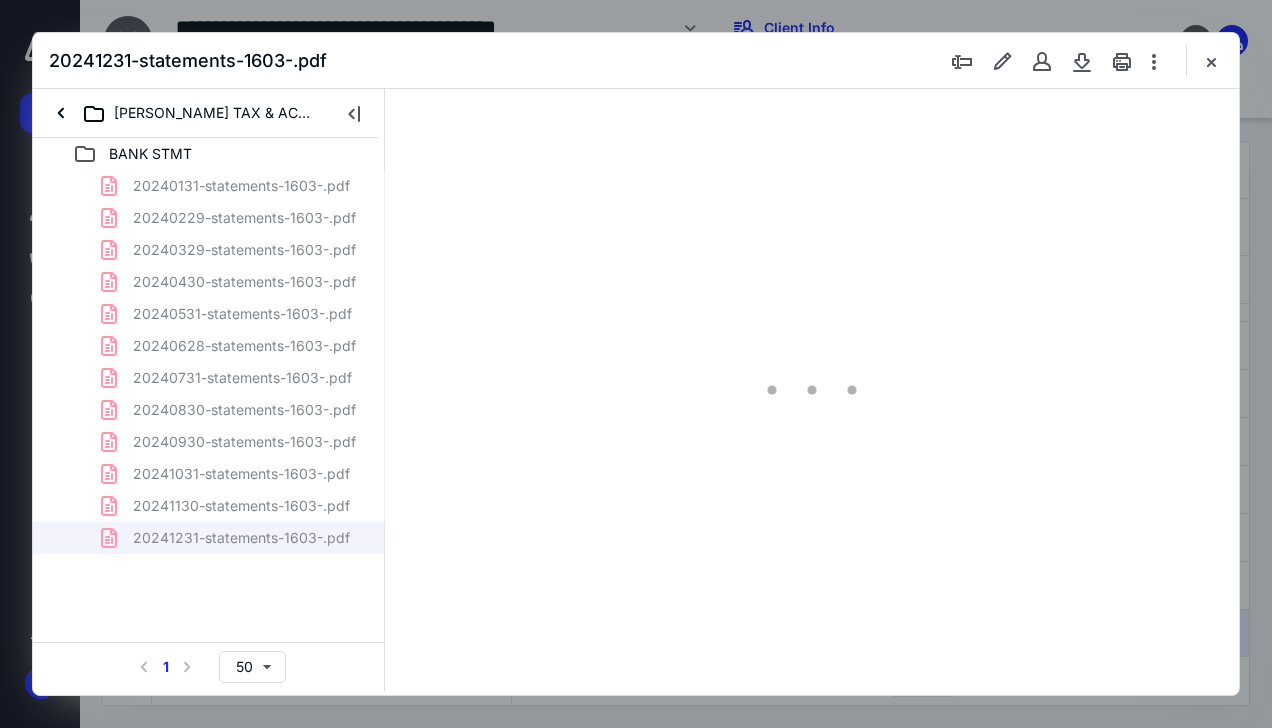 type on "137" 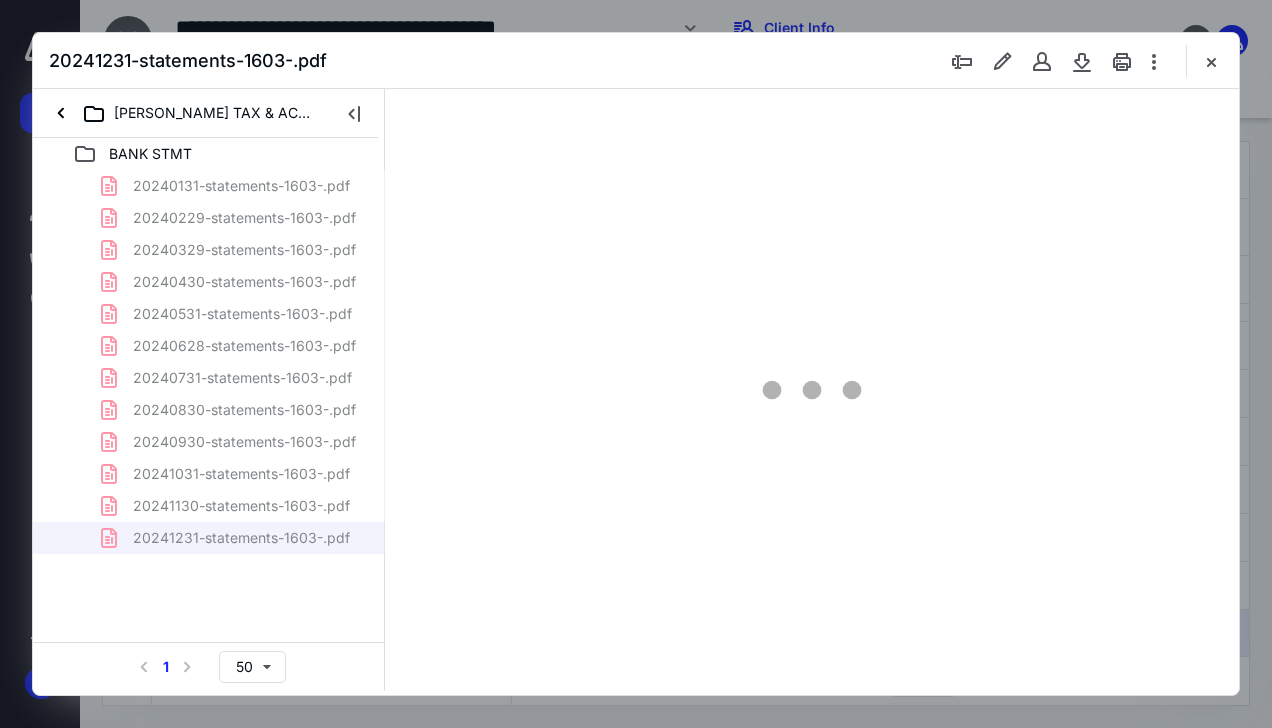 scroll, scrollTop: 108, scrollLeft: 0, axis: vertical 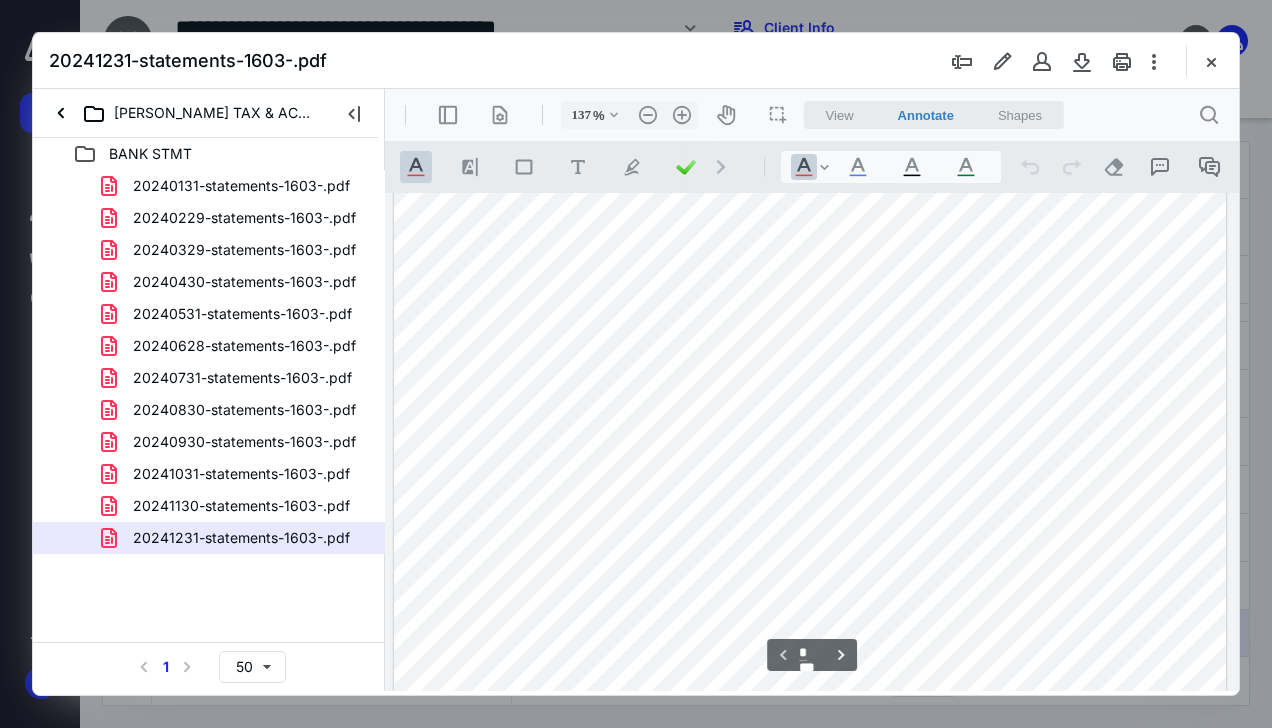 click at bounding box center (810, 629) 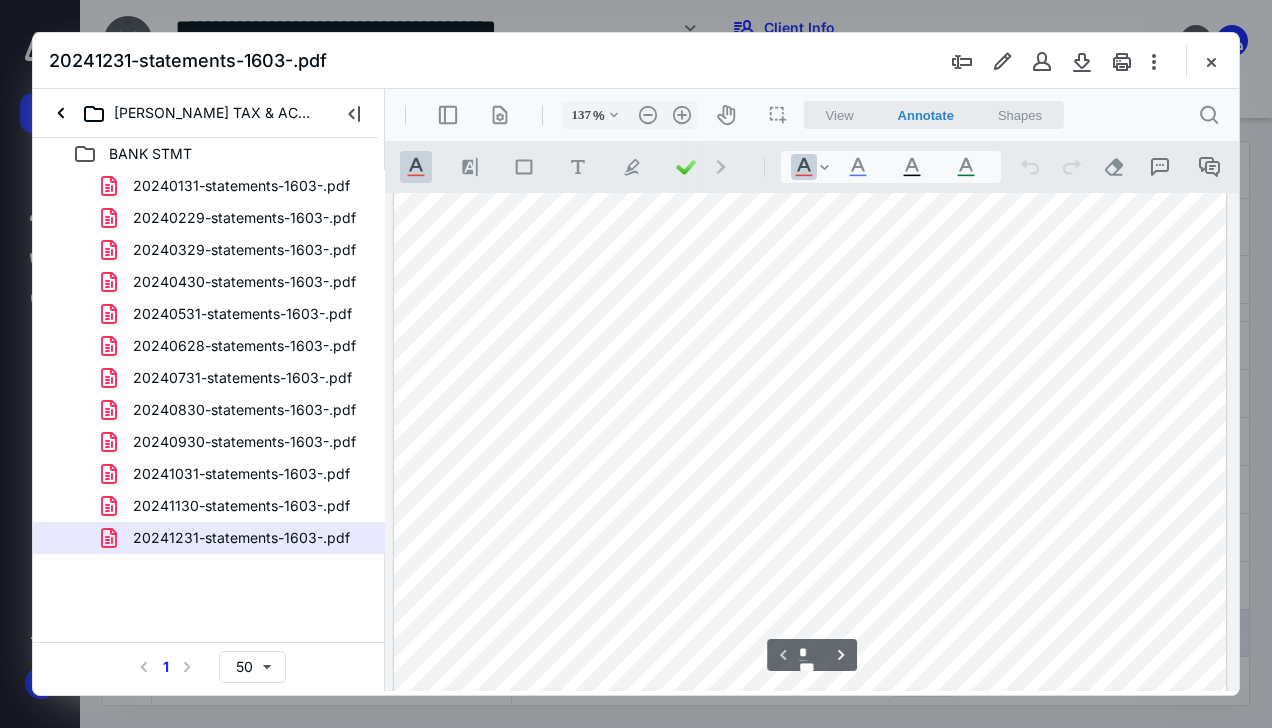 scroll, scrollTop: 508, scrollLeft: 0, axis: vertical 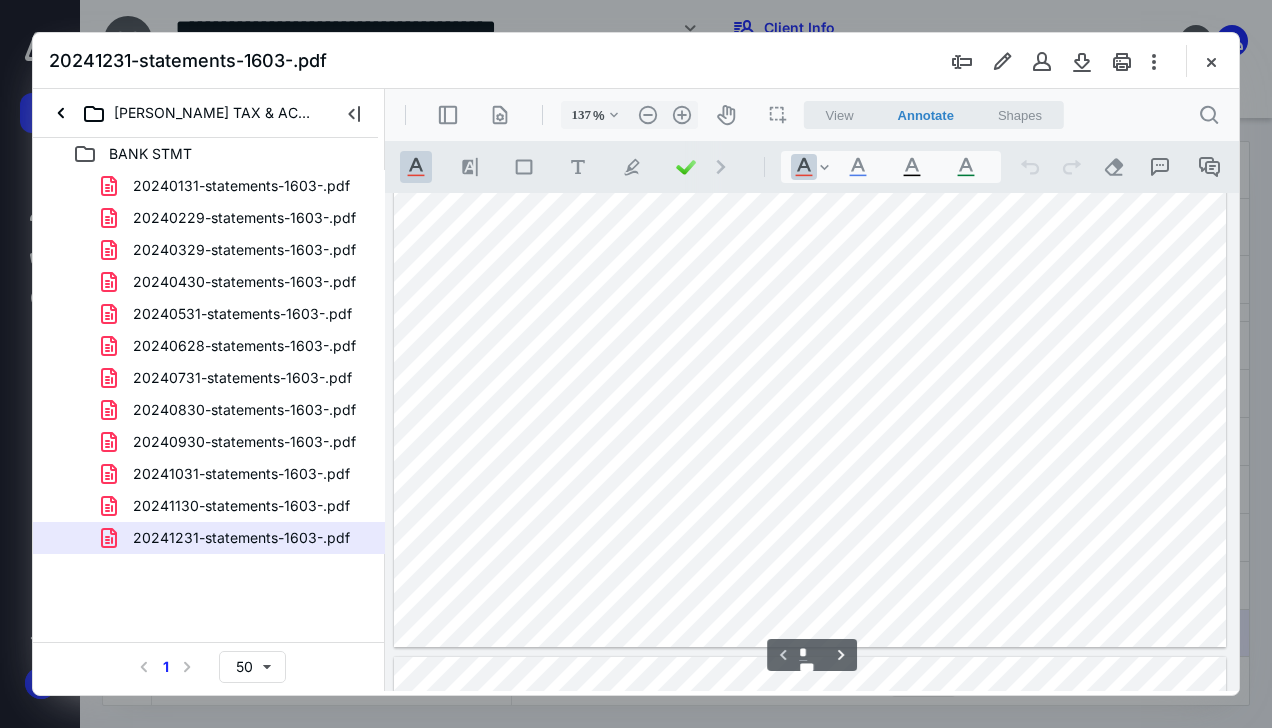 type on "*" 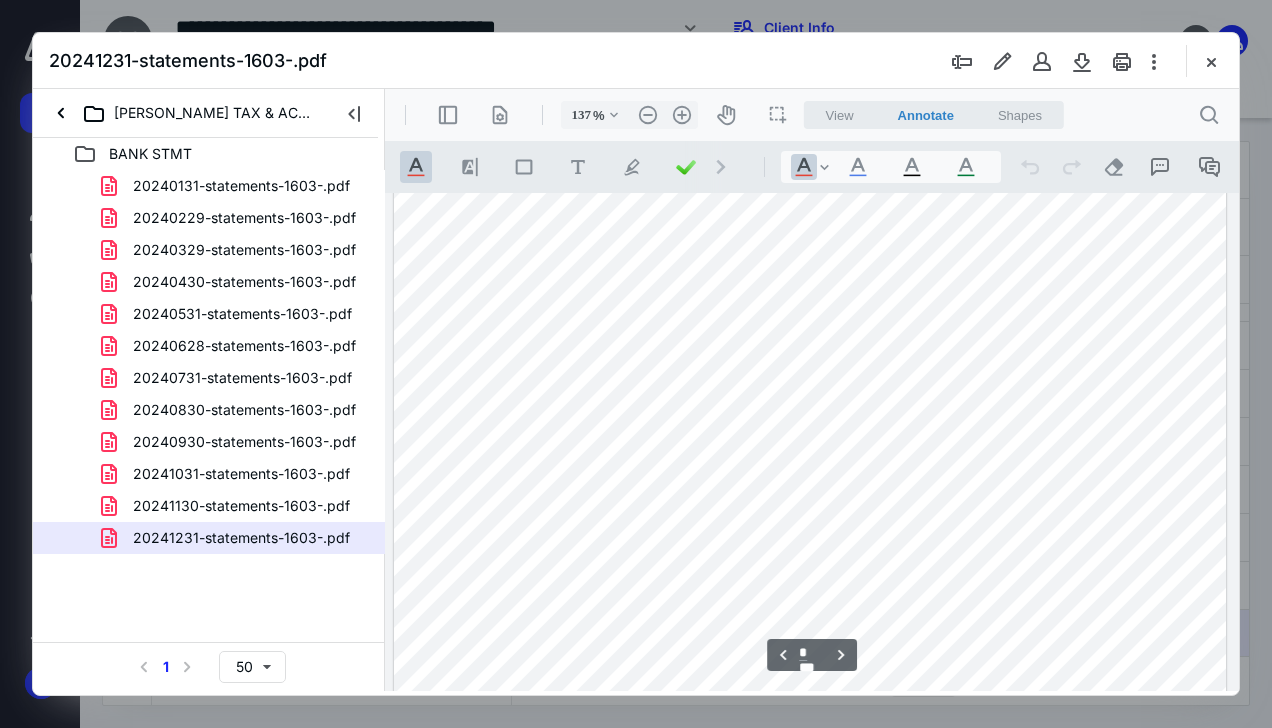scroll, scrollTop: 1206, scrollLeft: 0, axis: vertical 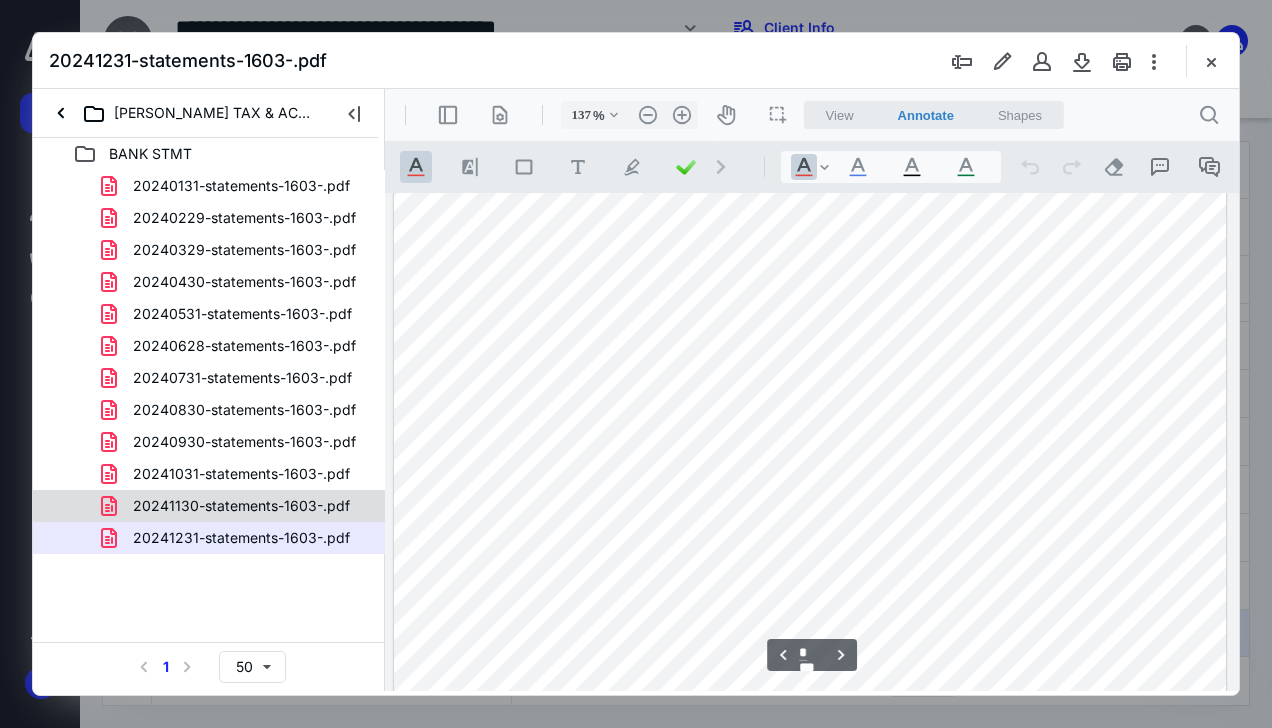 click on "20241130-statements-1603-.pdf" at bounding box center (241, 506) 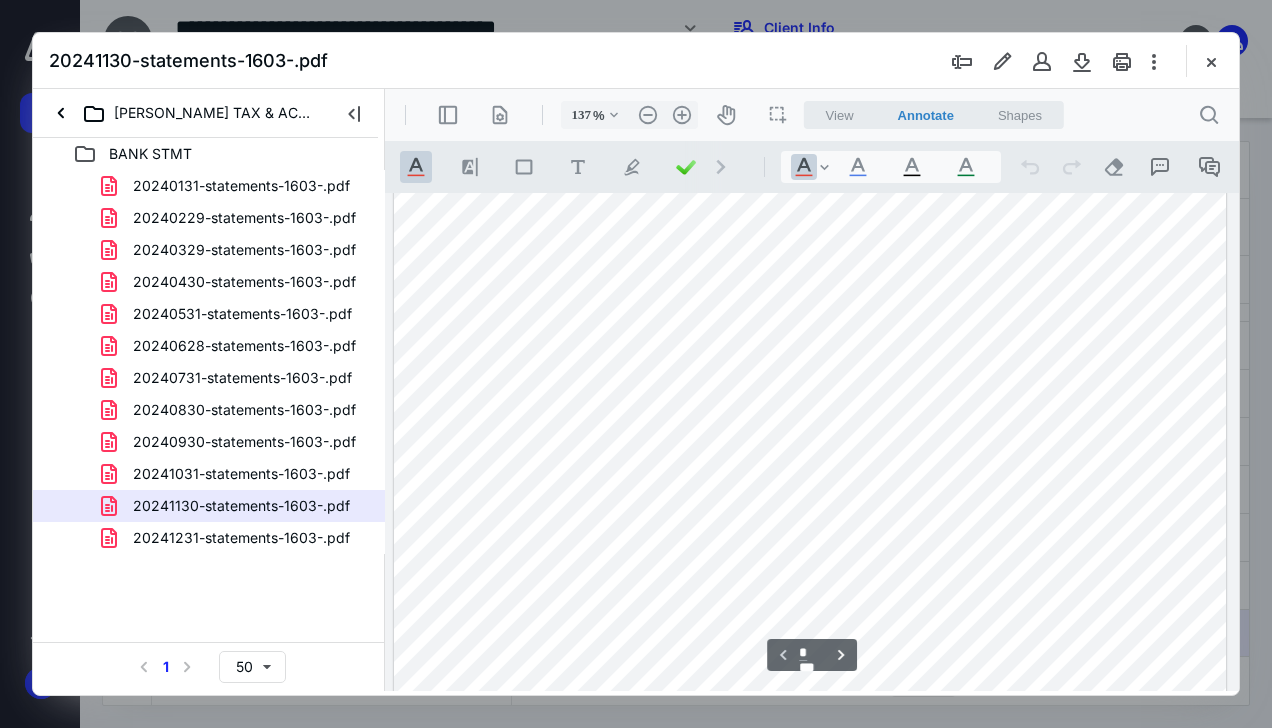 scroll, scrollTop: 508, scrollLeft: 0, axis: vertical 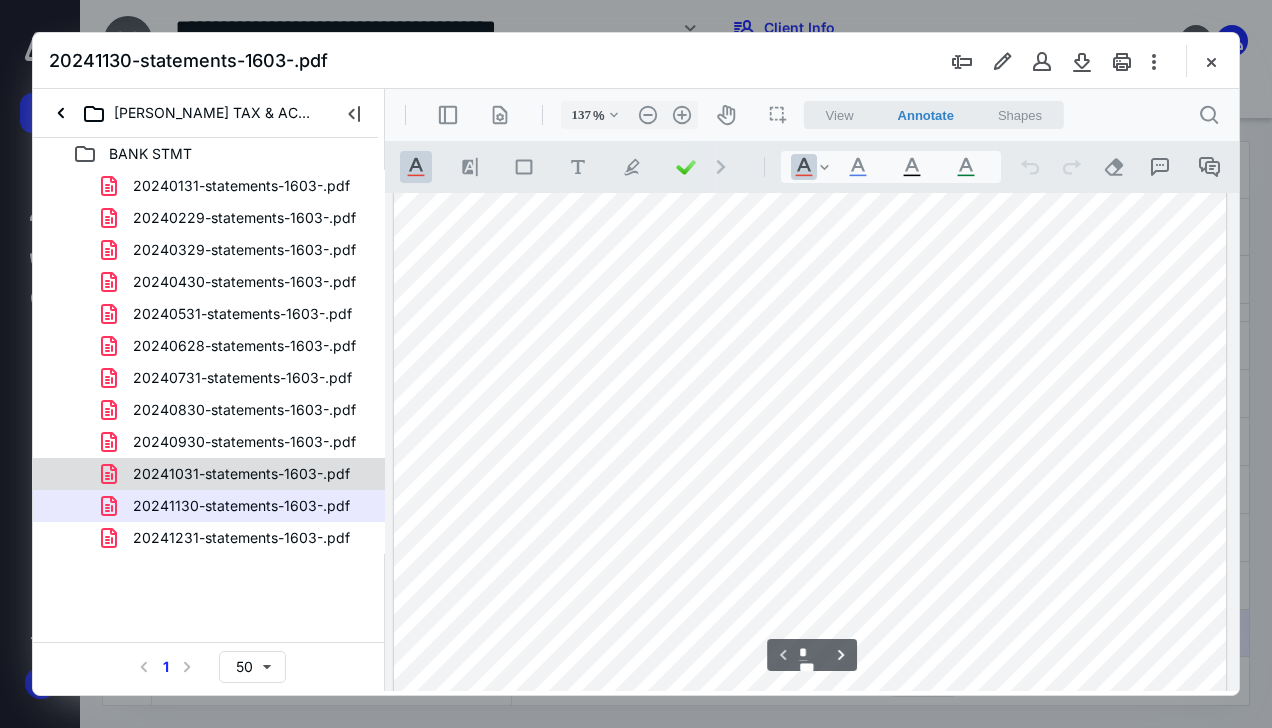 click on "20241031-statements-1603-.pdf" at bounding box center (241, 474) 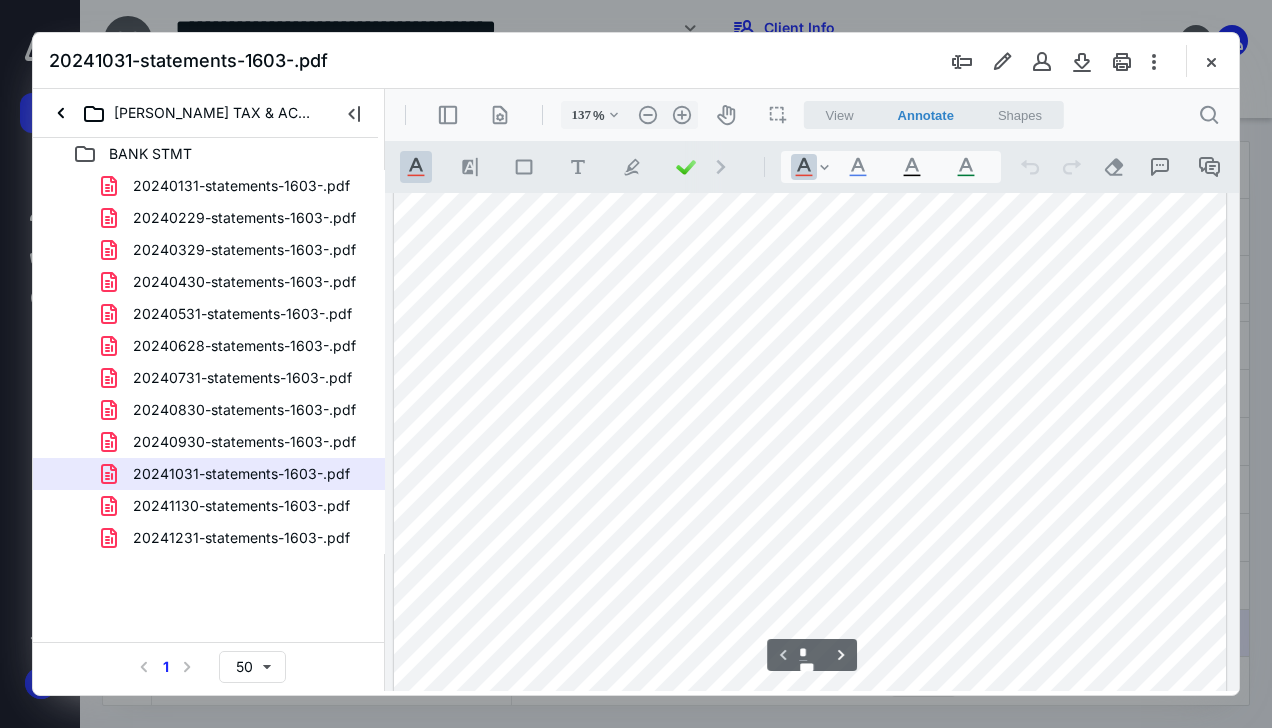 scroll, scrollTop: 524, scrollLeft: 0, axis: vertical 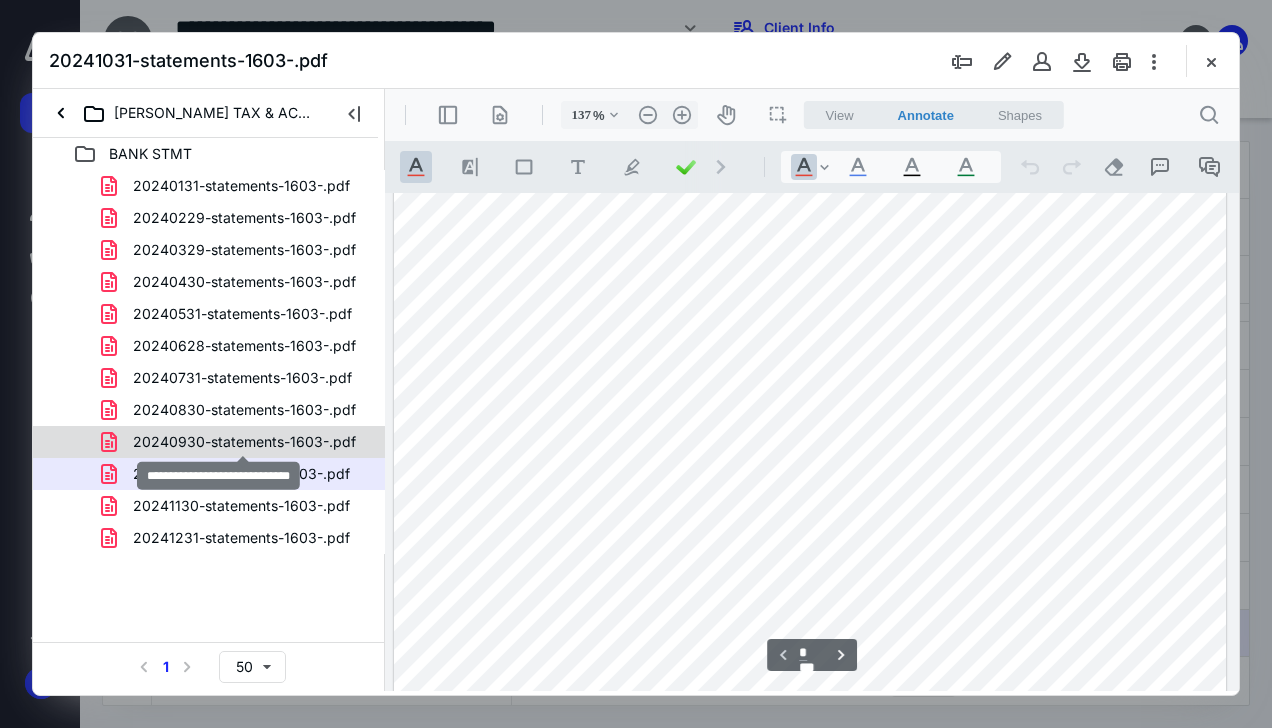 click on "20240930-statements-1603-.pdf" at bounding box center (244, 442) 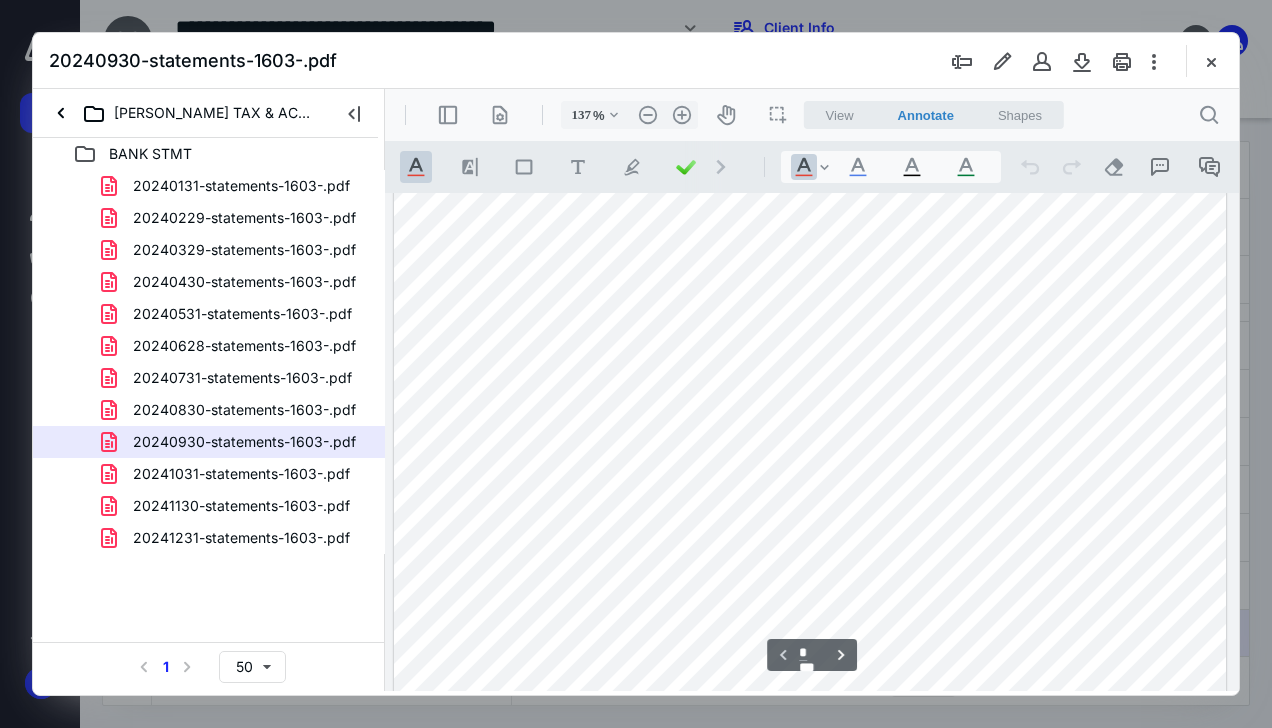scroll, scrollTop: 444, scrollLeft: 0, axis: vertical 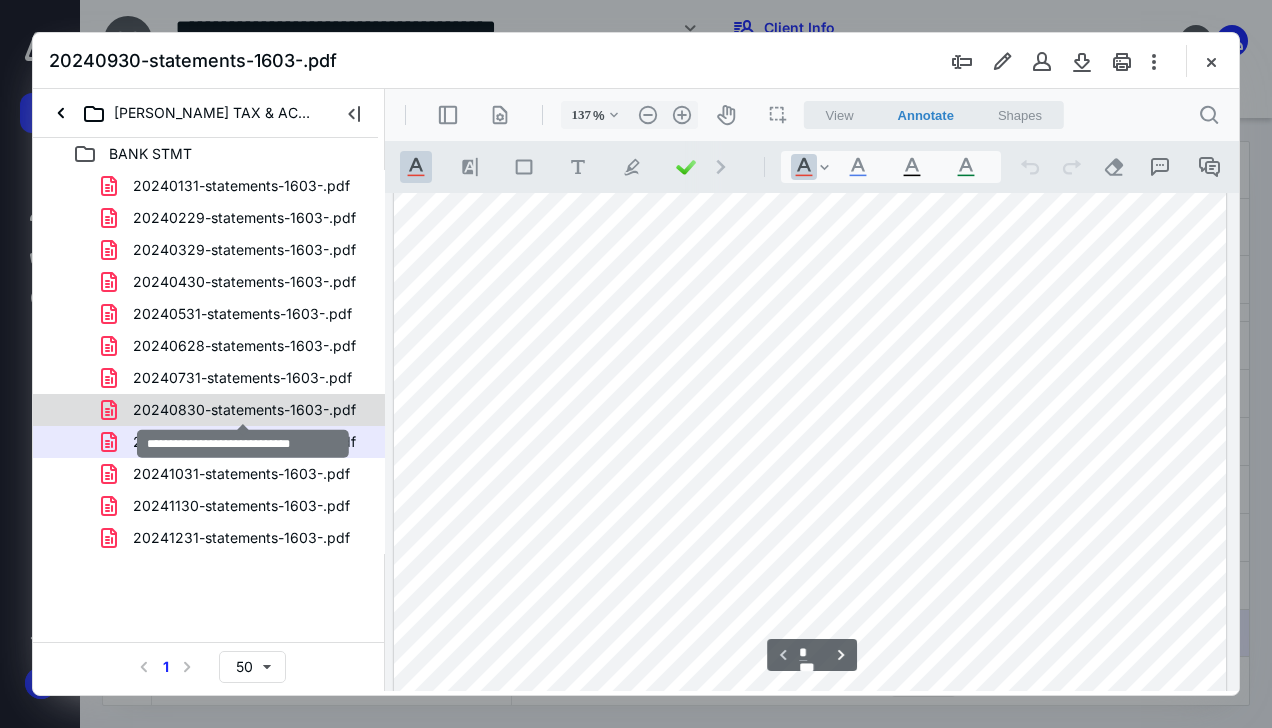click on "20240830-statements-1603-.pdf" at bounding box center [244, 410] 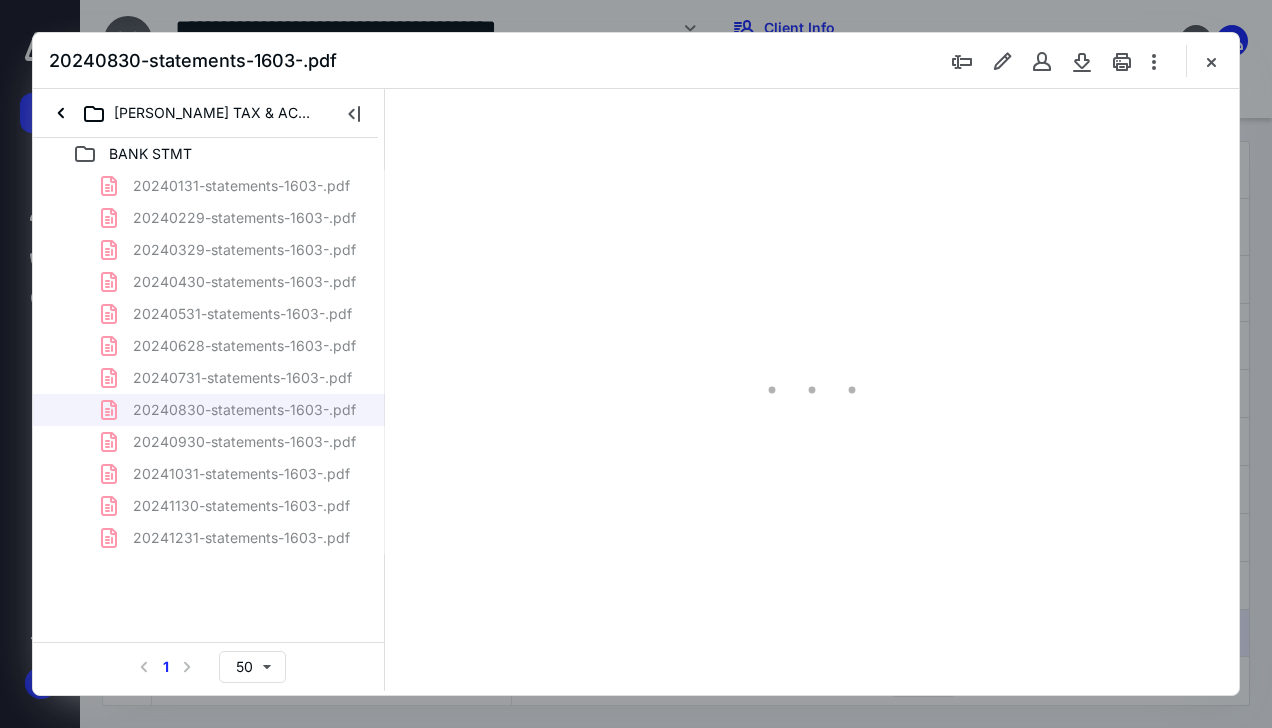 type on "137" 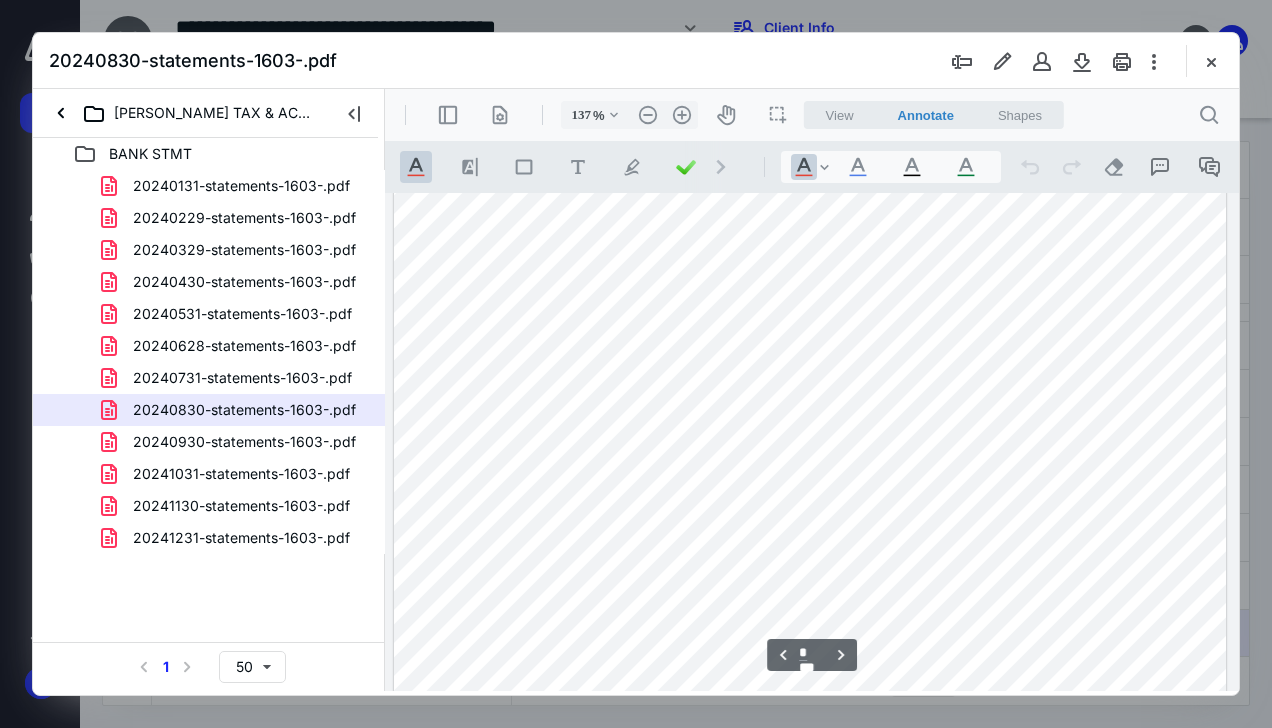 type on "*" 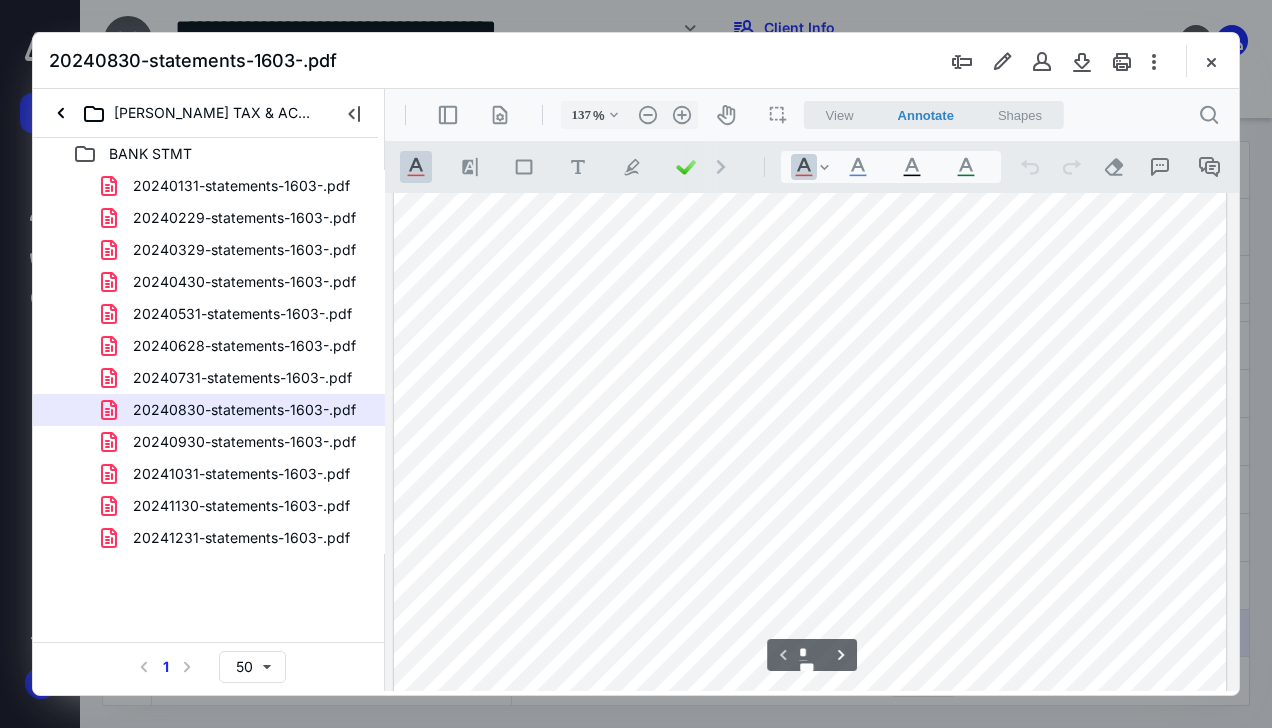 scroll, scrollTop: 388, scrollLeft: 0, axis: vertical 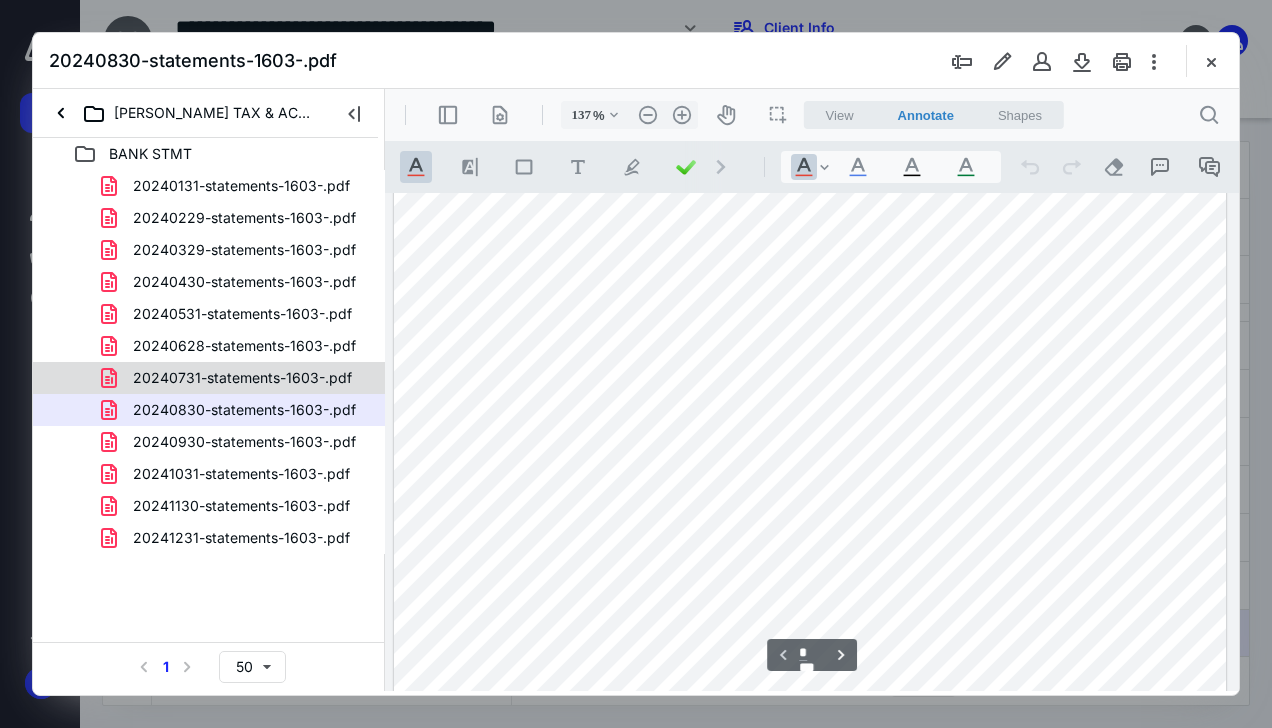 click on "20240731-statements-1603-.pdf" at bounding box center (242, 378) 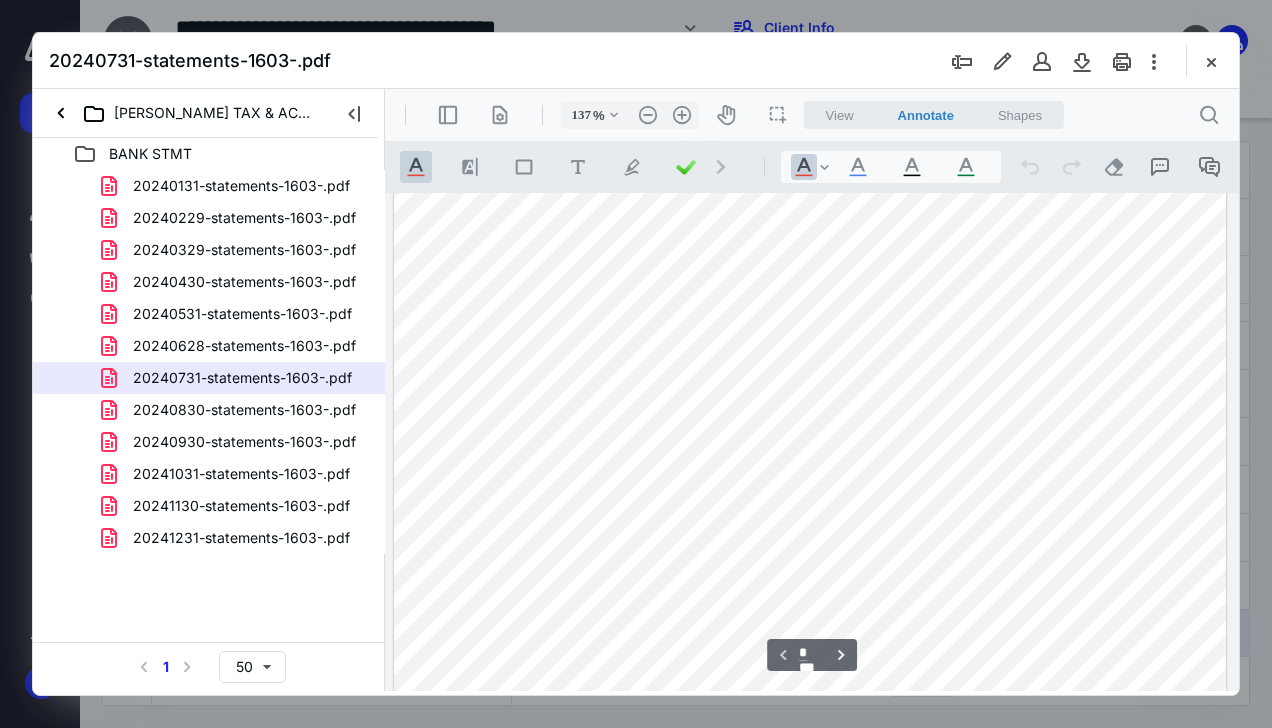 scroll, scrollTop: 424, scrollLeft: 0, axis: vertical 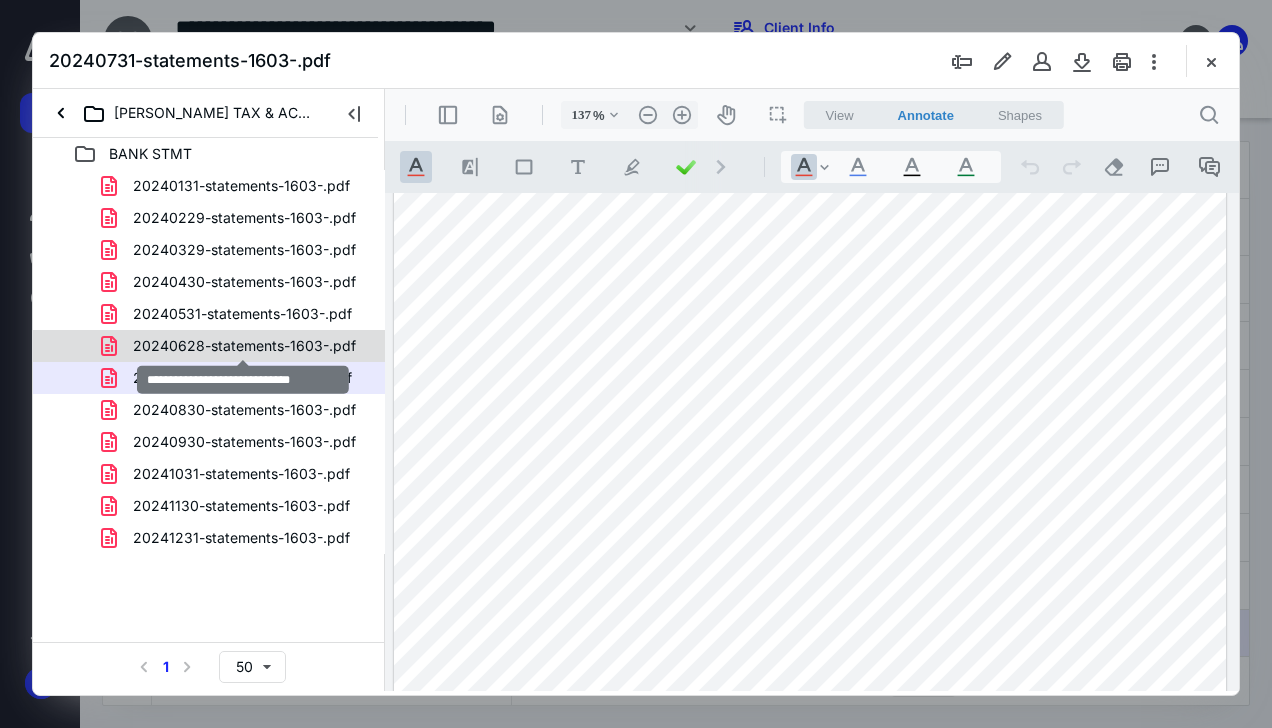 click on "20240628-statements-1603-.pdf" at bounding box center [244, 346] 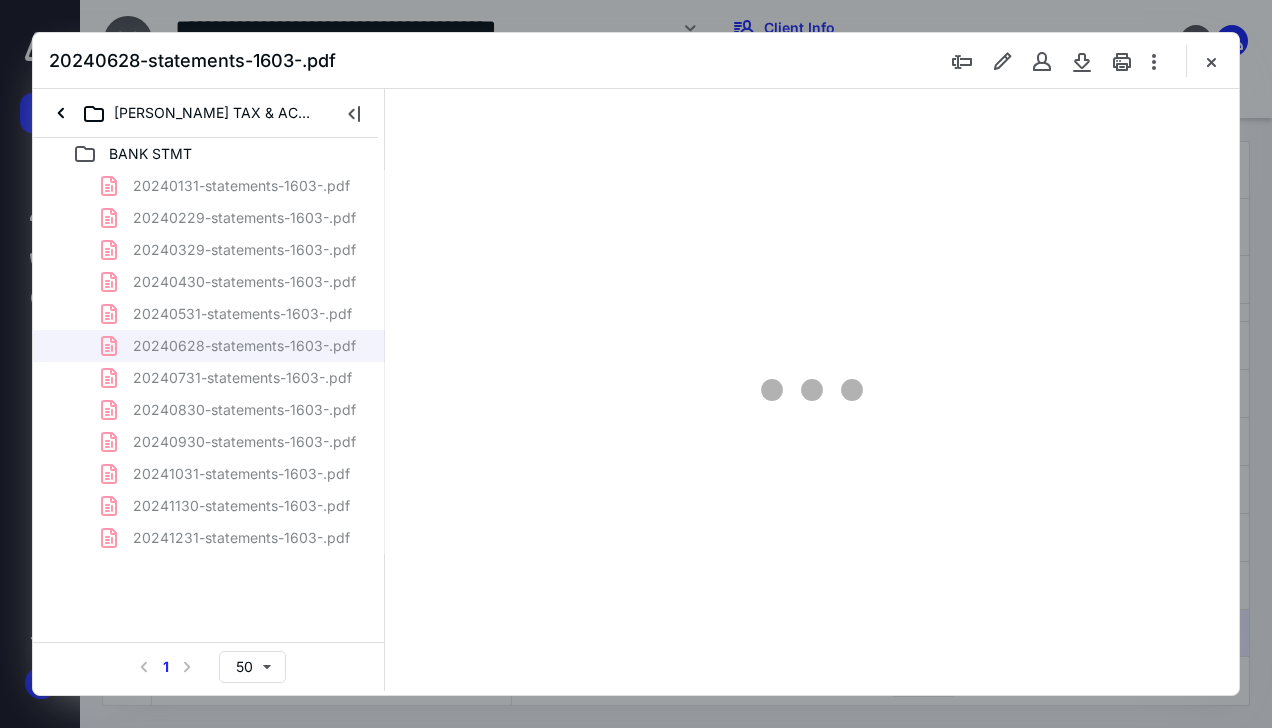 type on "137" 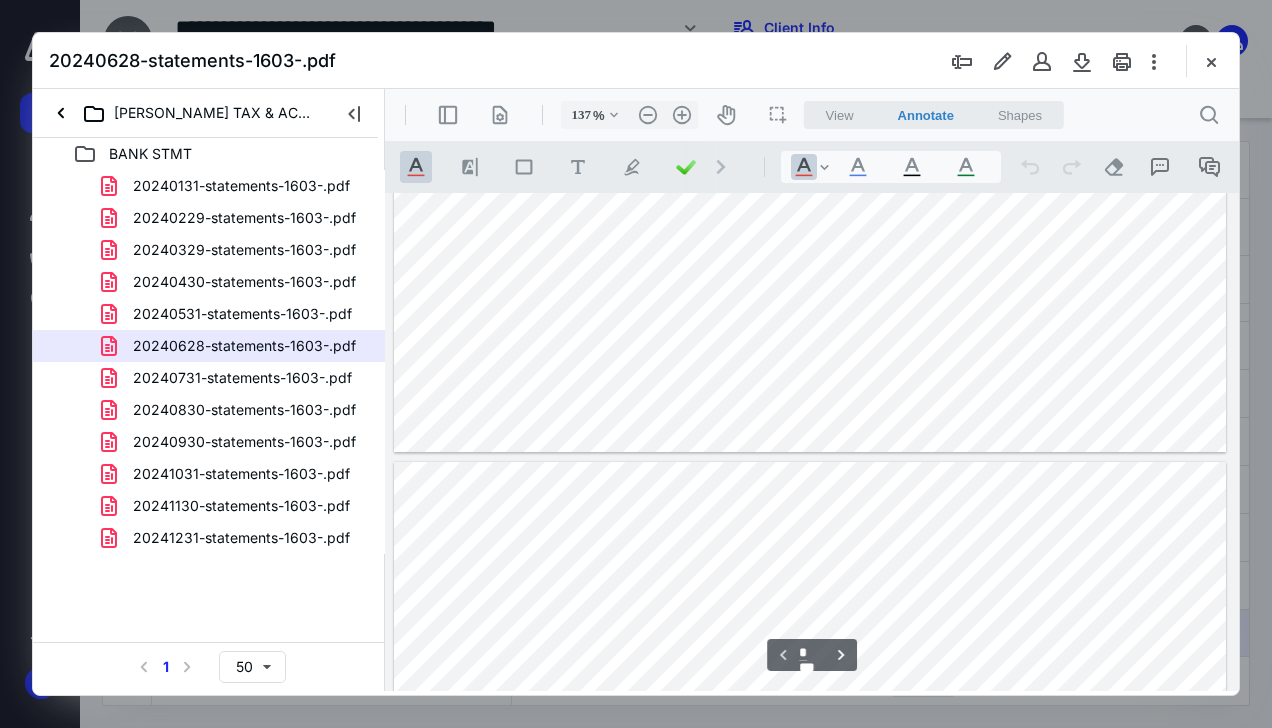type on "*" 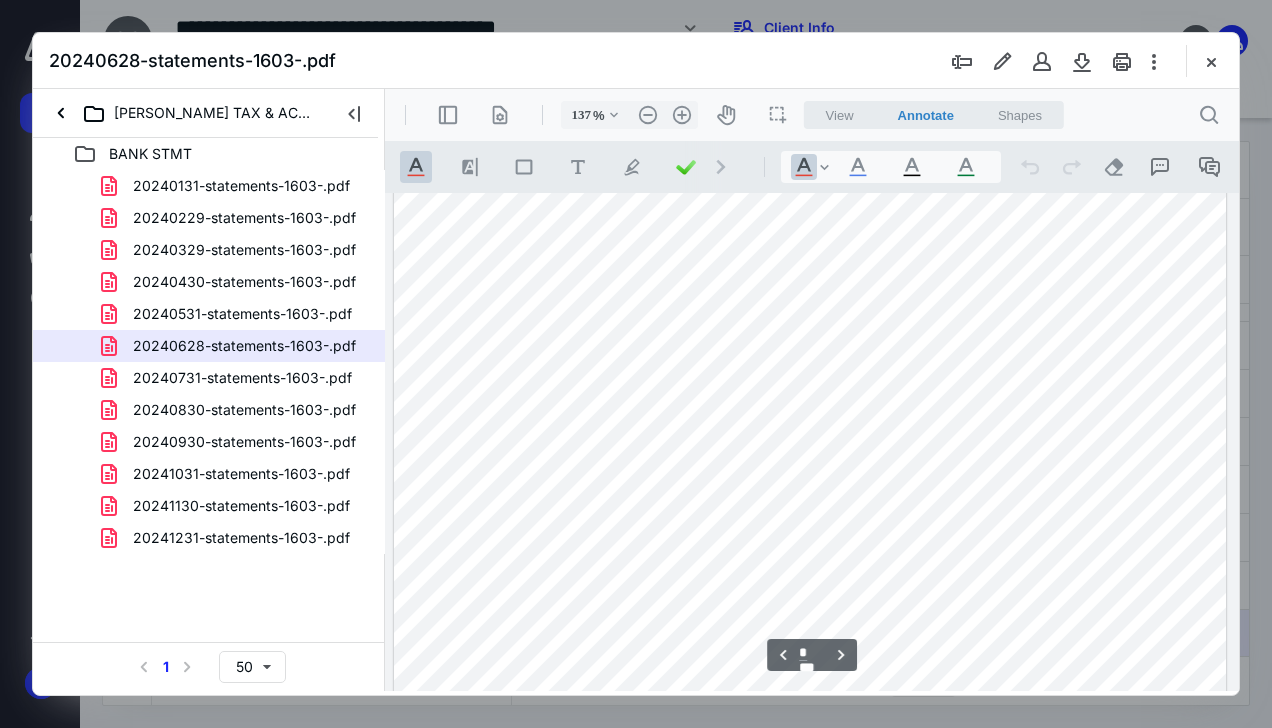 scroll, scrollTop: 1232, scrollLeft: 0, axis: vertical 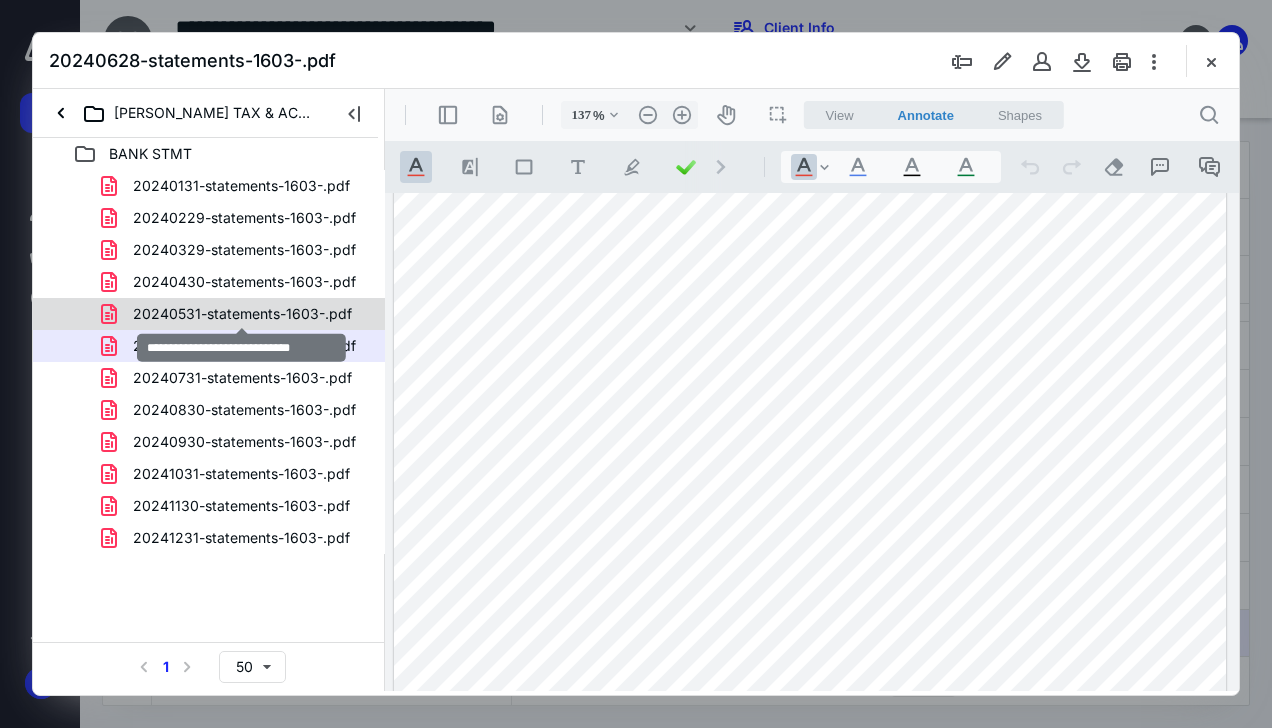 click on "20240531-statements-1603-.pdf" at bounding box center (242, 314) 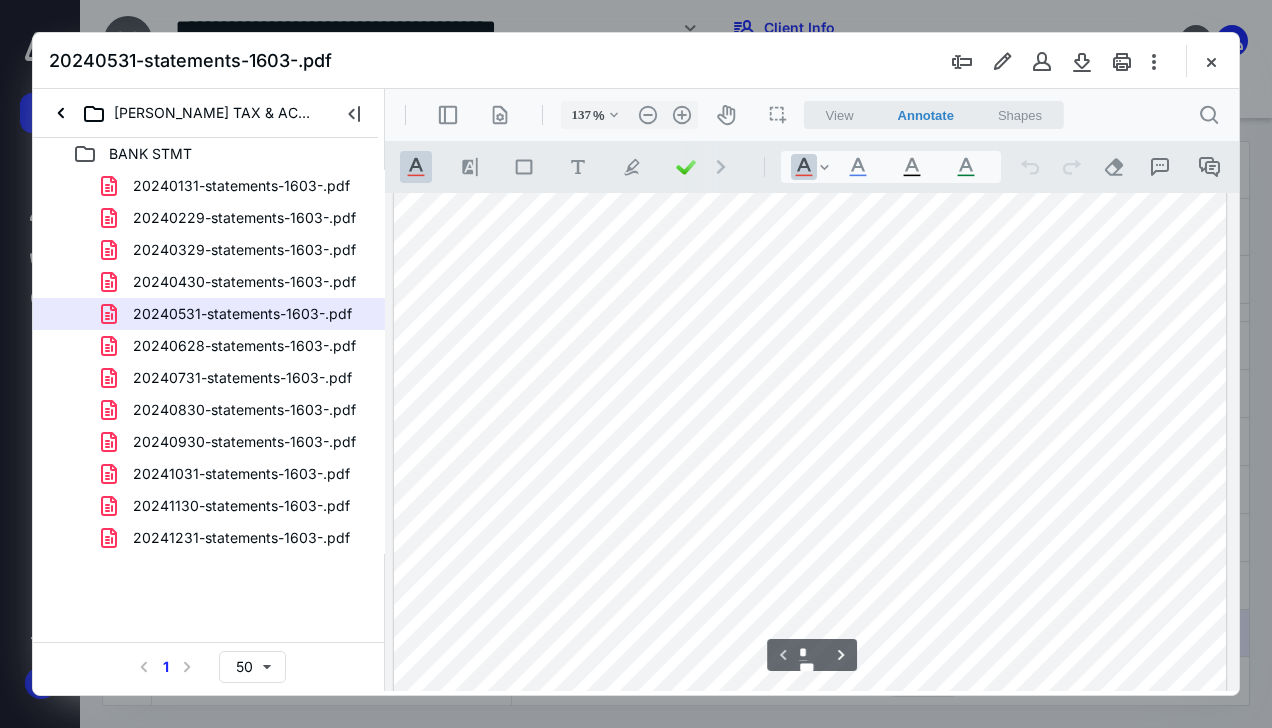 scroll, scrollTop: 512, scrollLeft: 0, axis: vertical 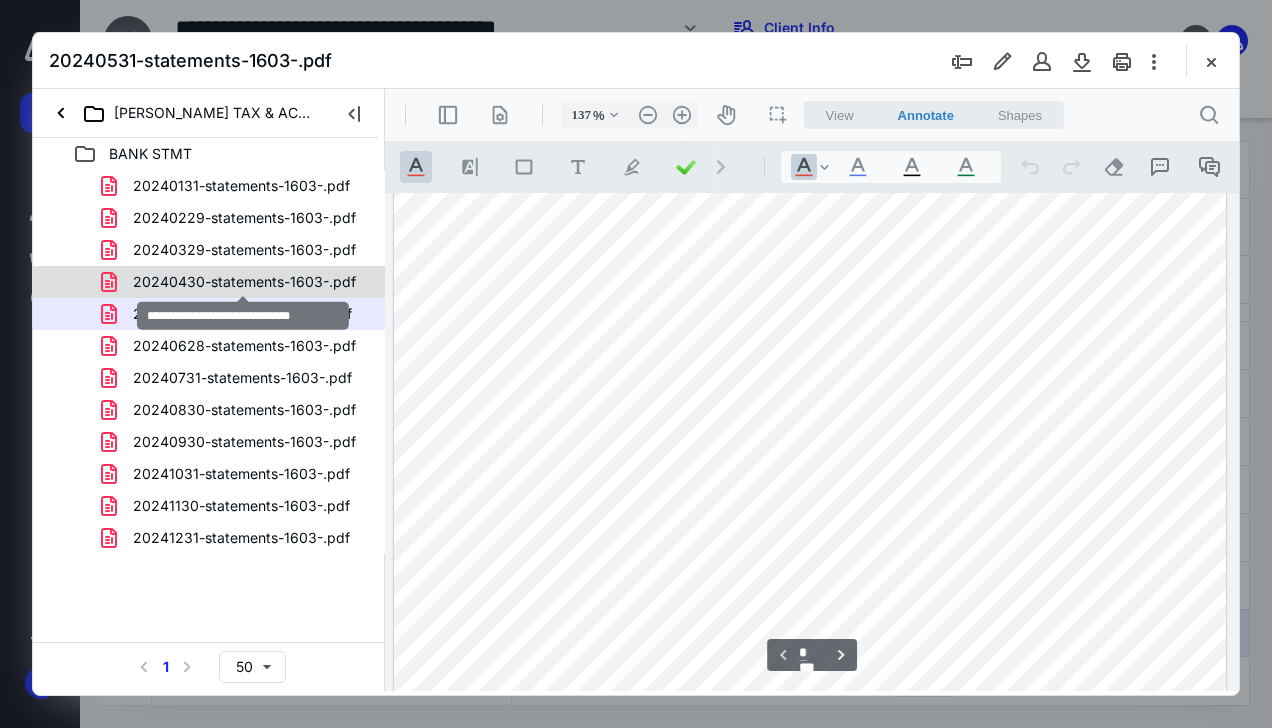 click on "20240430-statements-1603-.pdf" at bounding box center (244, 282) 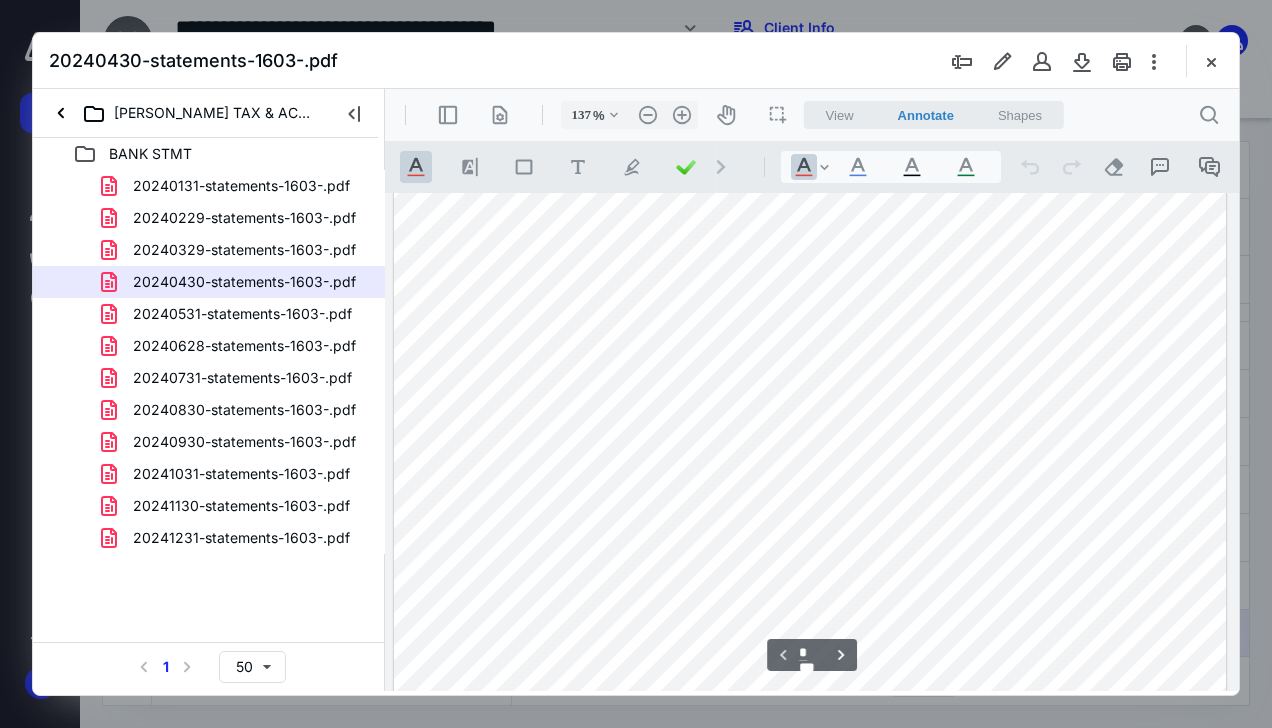 scroll, scrollTop: 563, scrollLeft: 0, axis: vertical 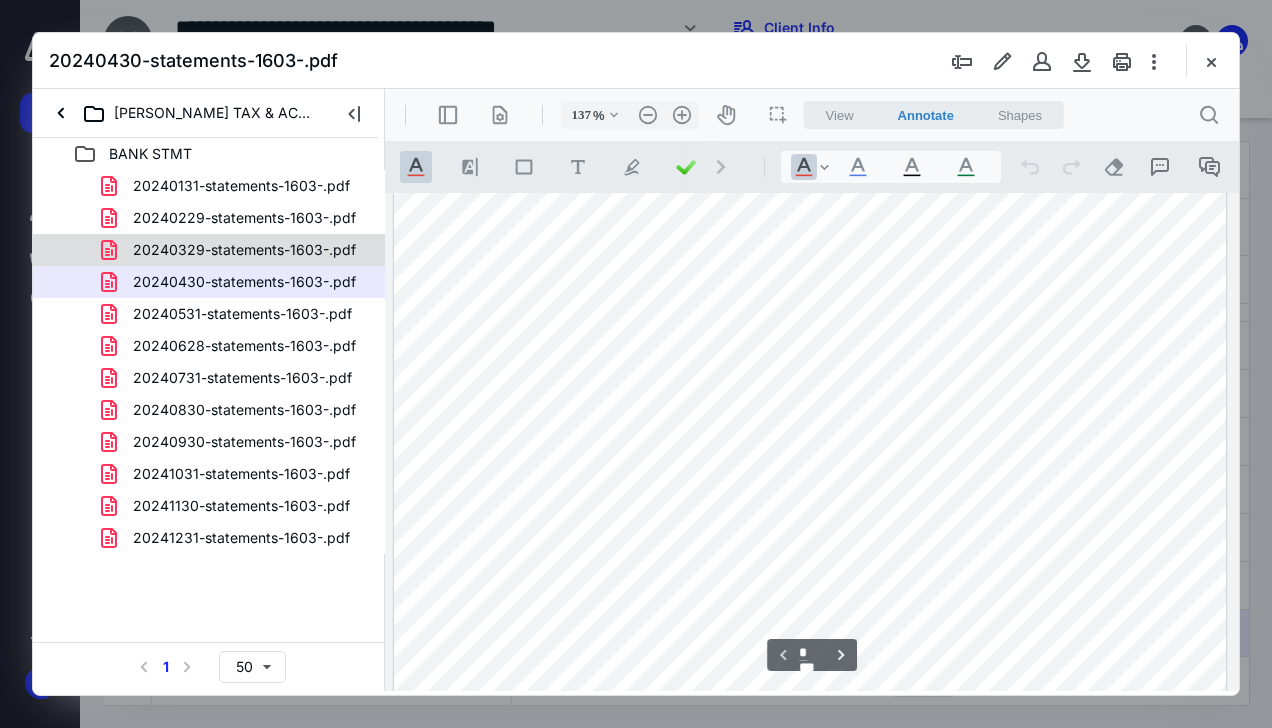 click on "20240329-statements-1603-.pdf" at bounding box center (244, 250) 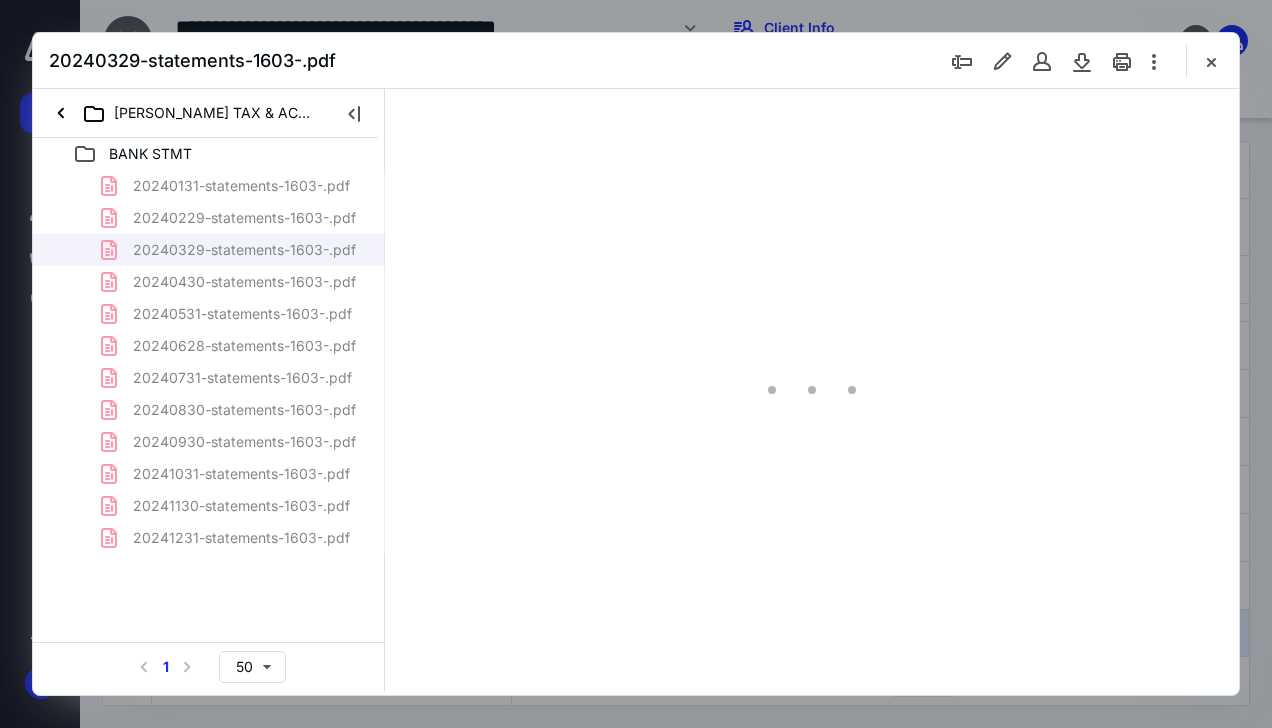 type on "137" 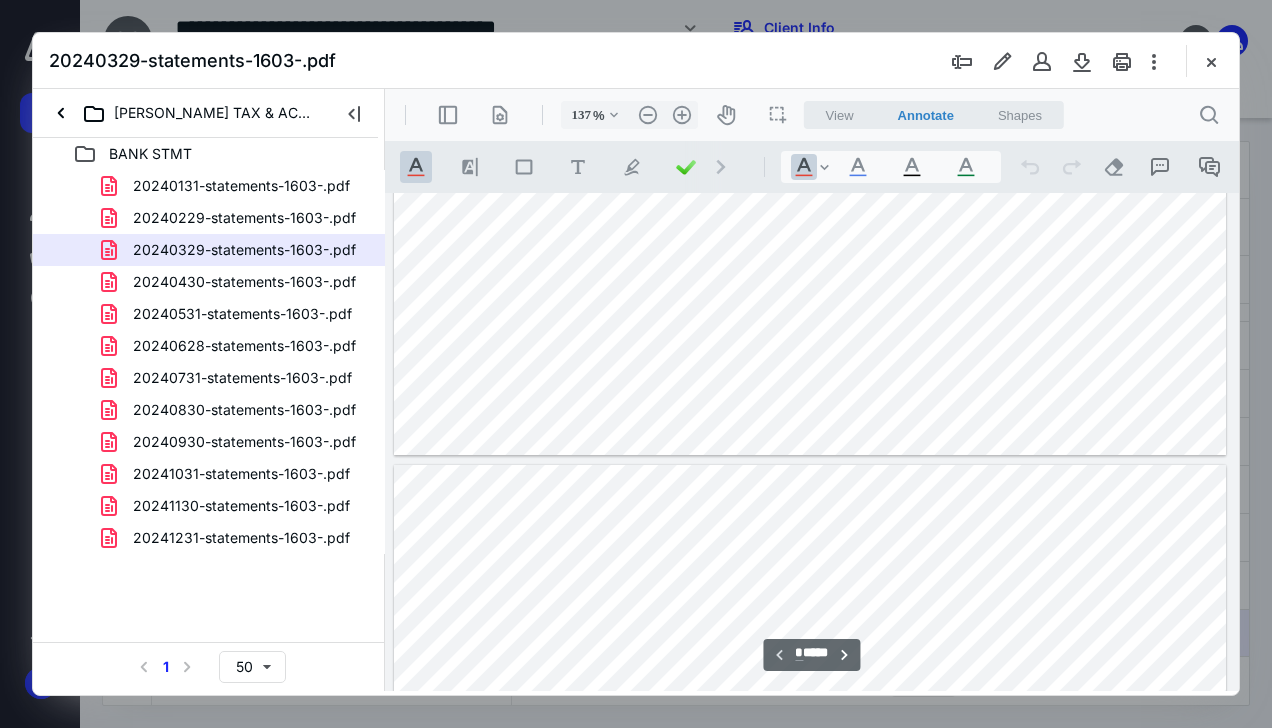 type on "*" 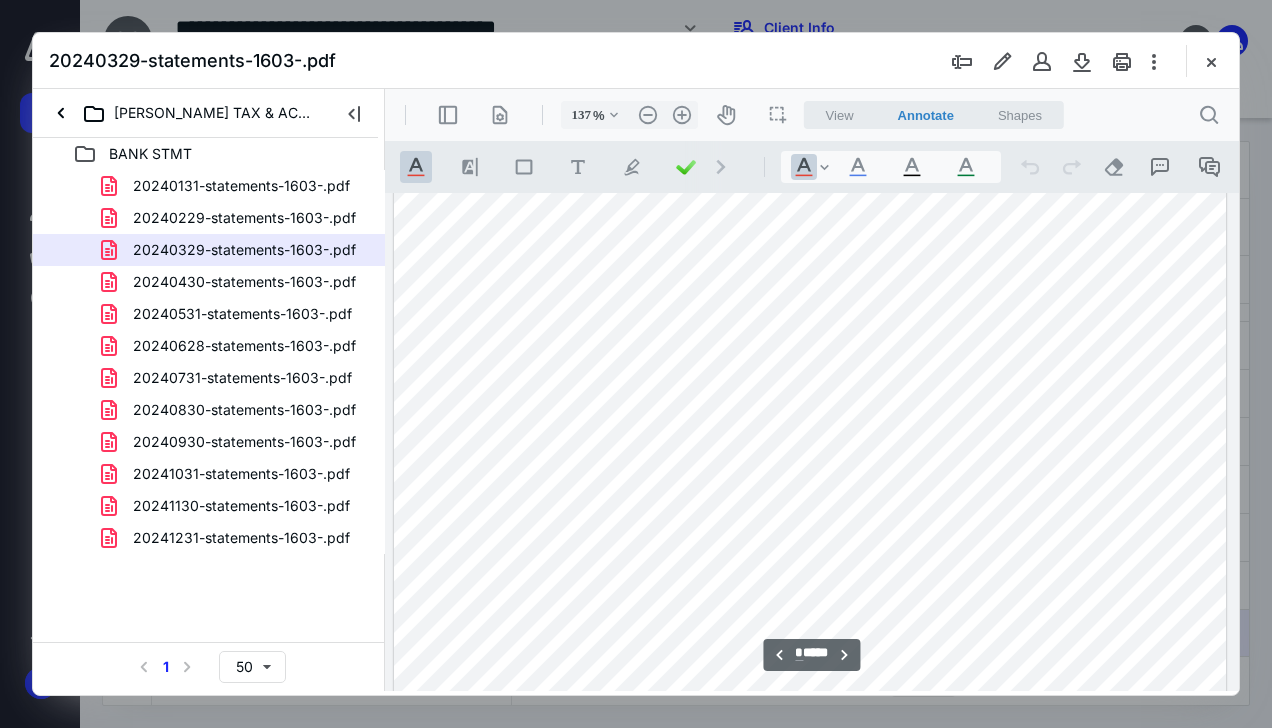 scroll, scrollTop: 1100, scrollLeft: 0, axis: vertical 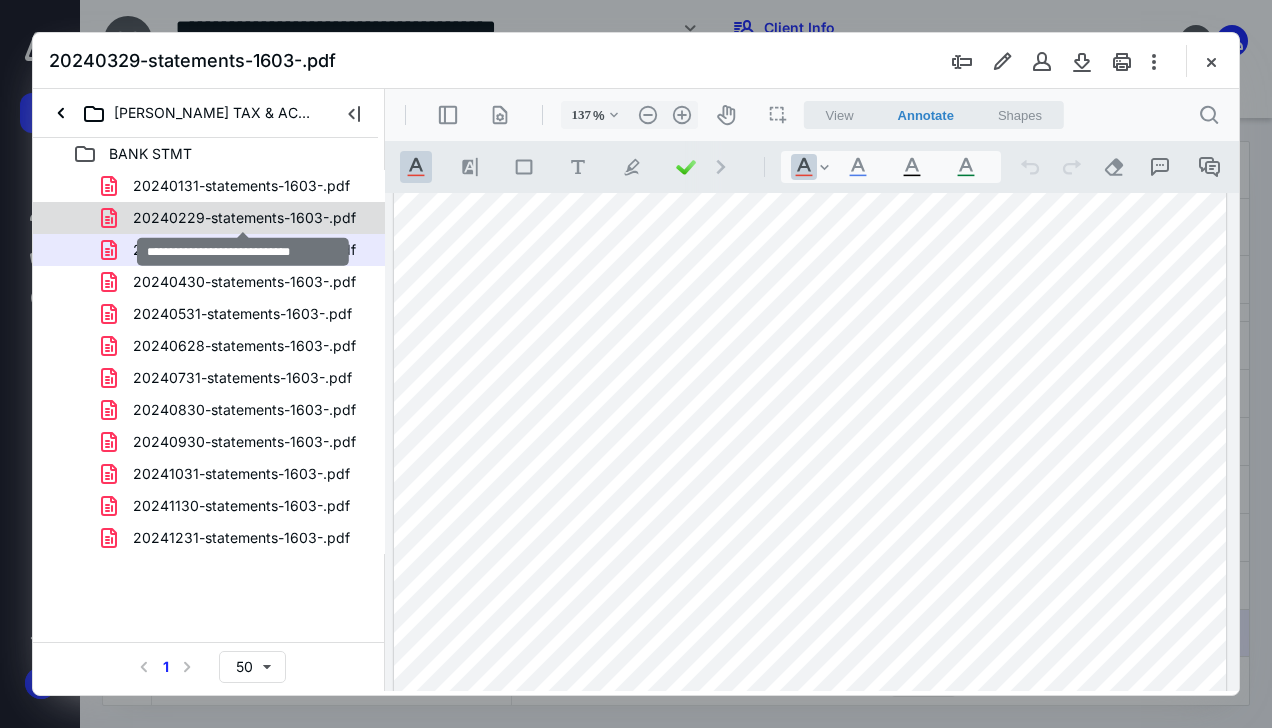 click on "20240229-statements-1603-.pdf" at bounding box center [244, 218] 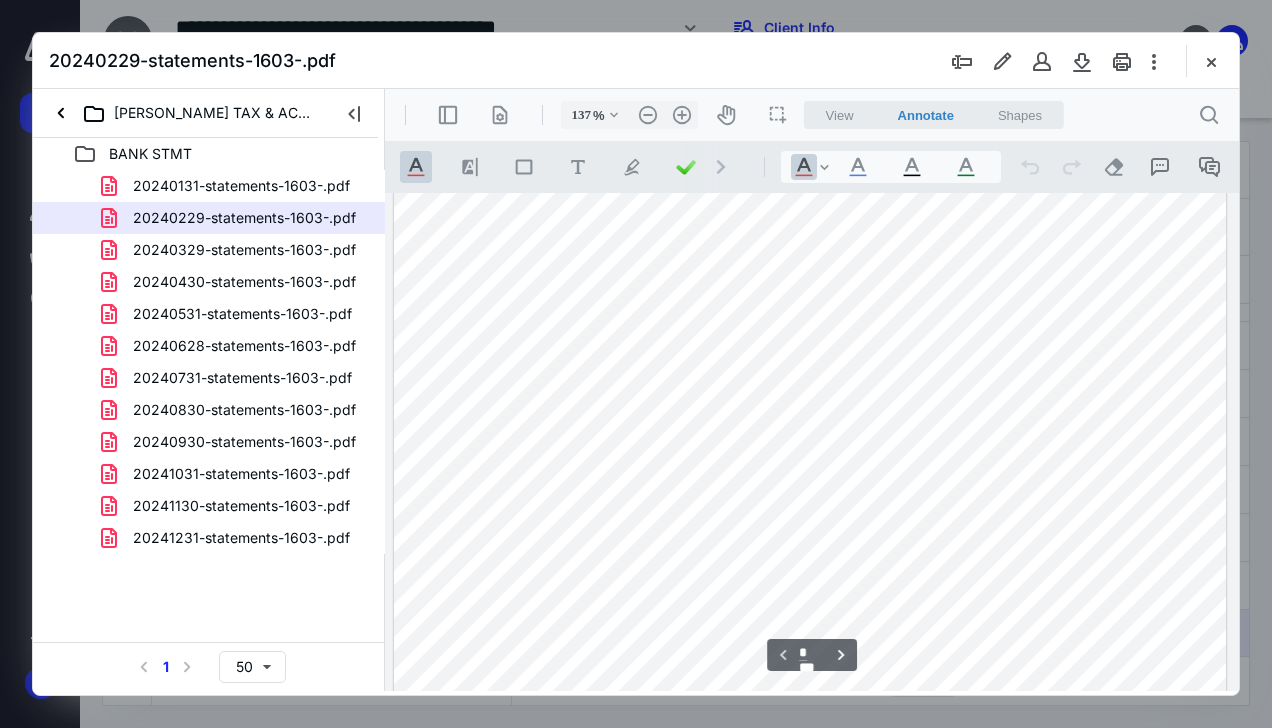 scroll, scrollTop: 552, scrollLeft: 0, axis: vertical 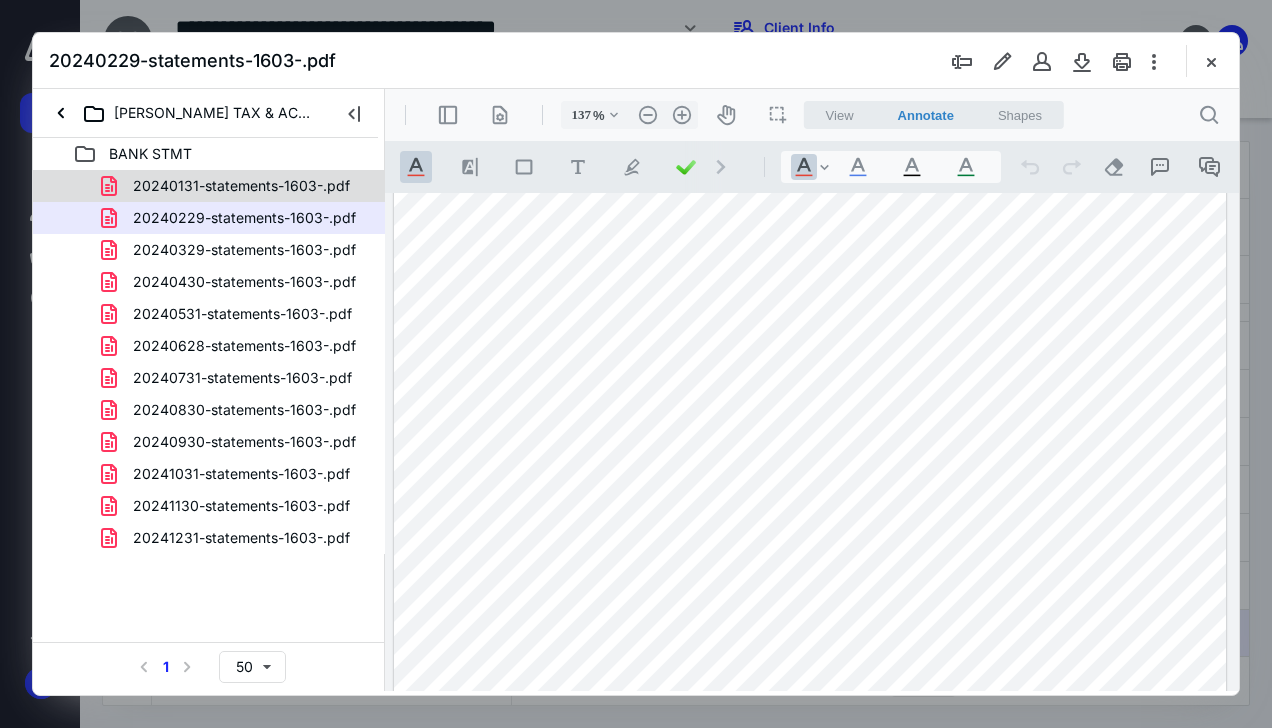 click on "20240131-statements-1603-.pdf" at bounding box center [229, 186] 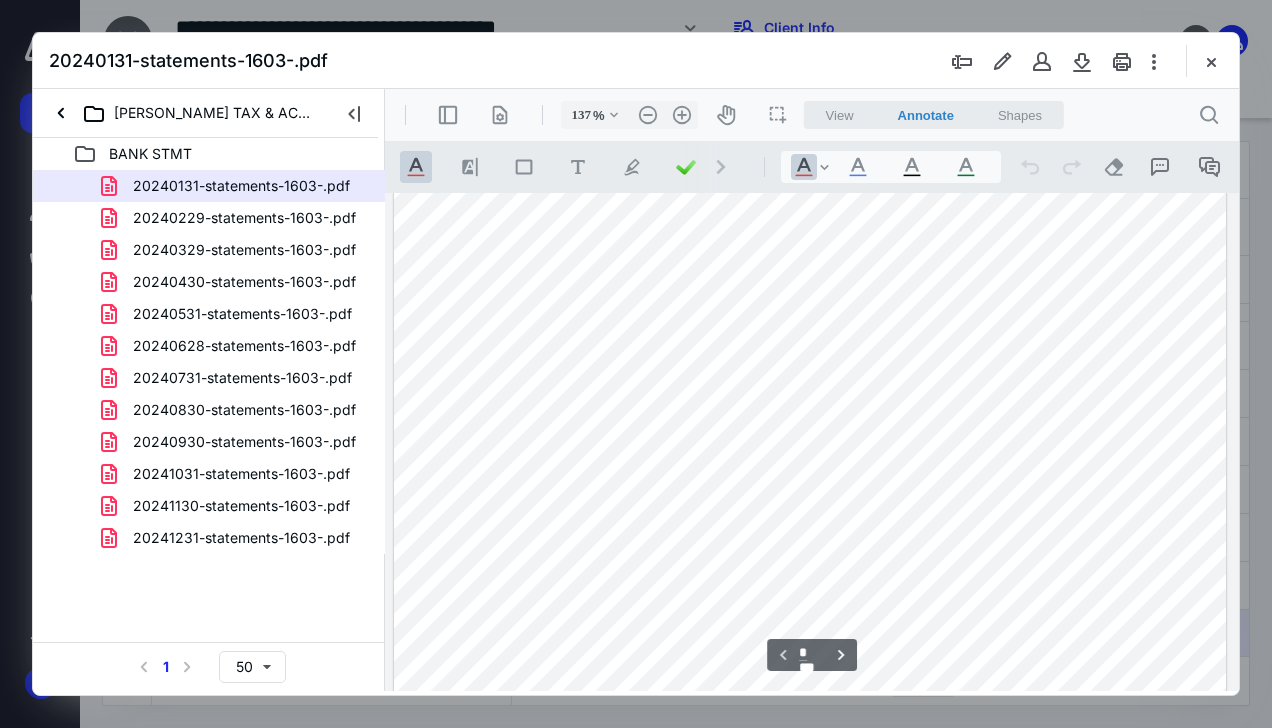 scroll, scrollTop: 475, scrollLeft: 0, axis: vertical 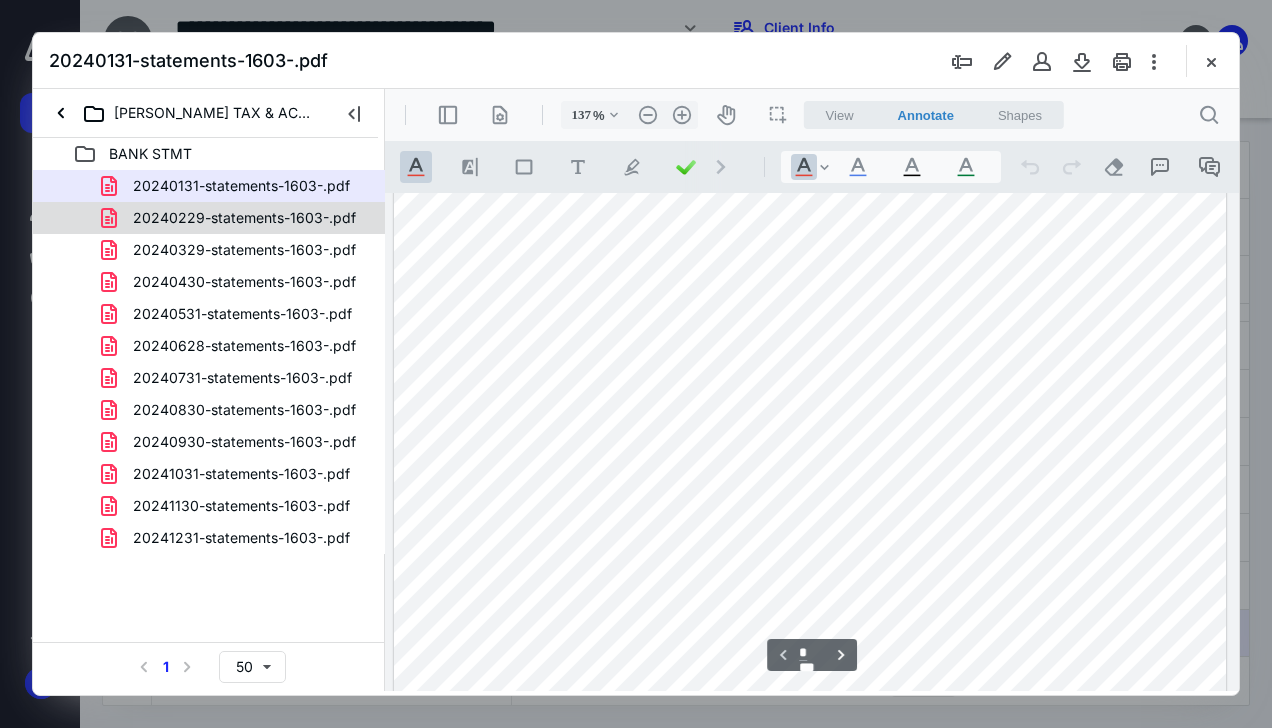 click on "20240229-statements-1603-.pdf" at bounding box center [244, 218] 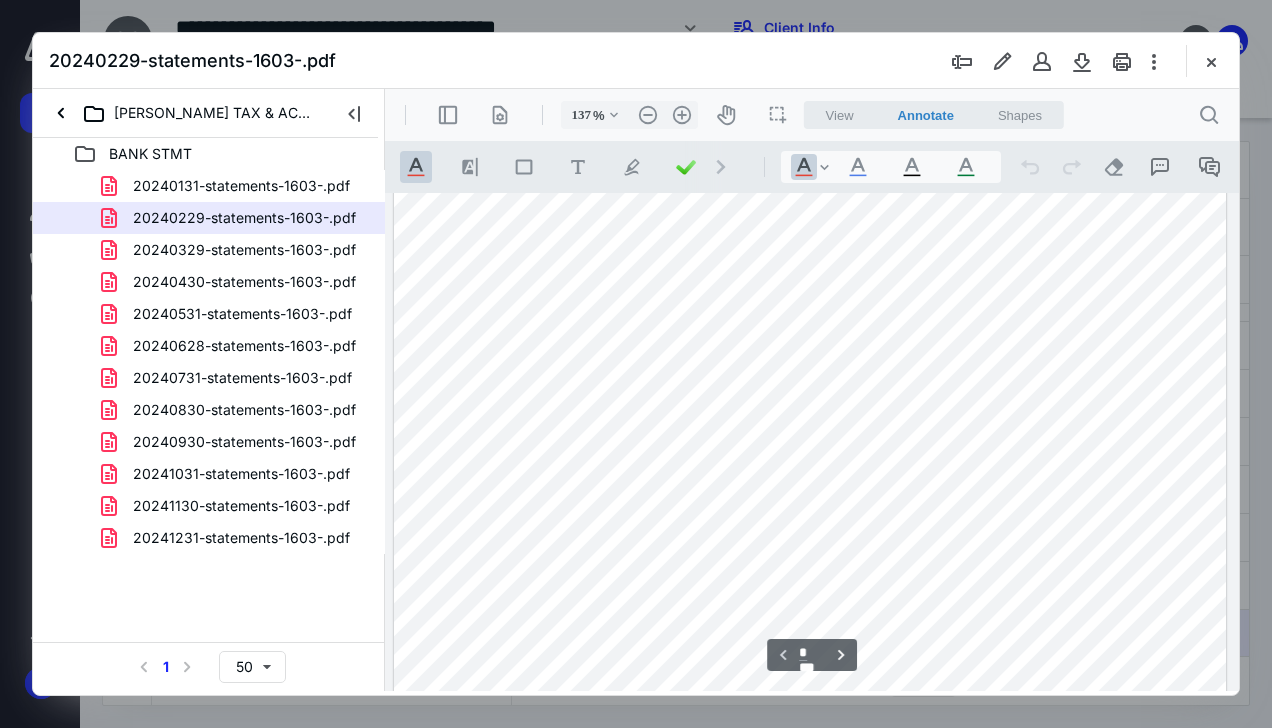 scroll, scrollTop: 296, scrollLeft: 0, axis: vertical 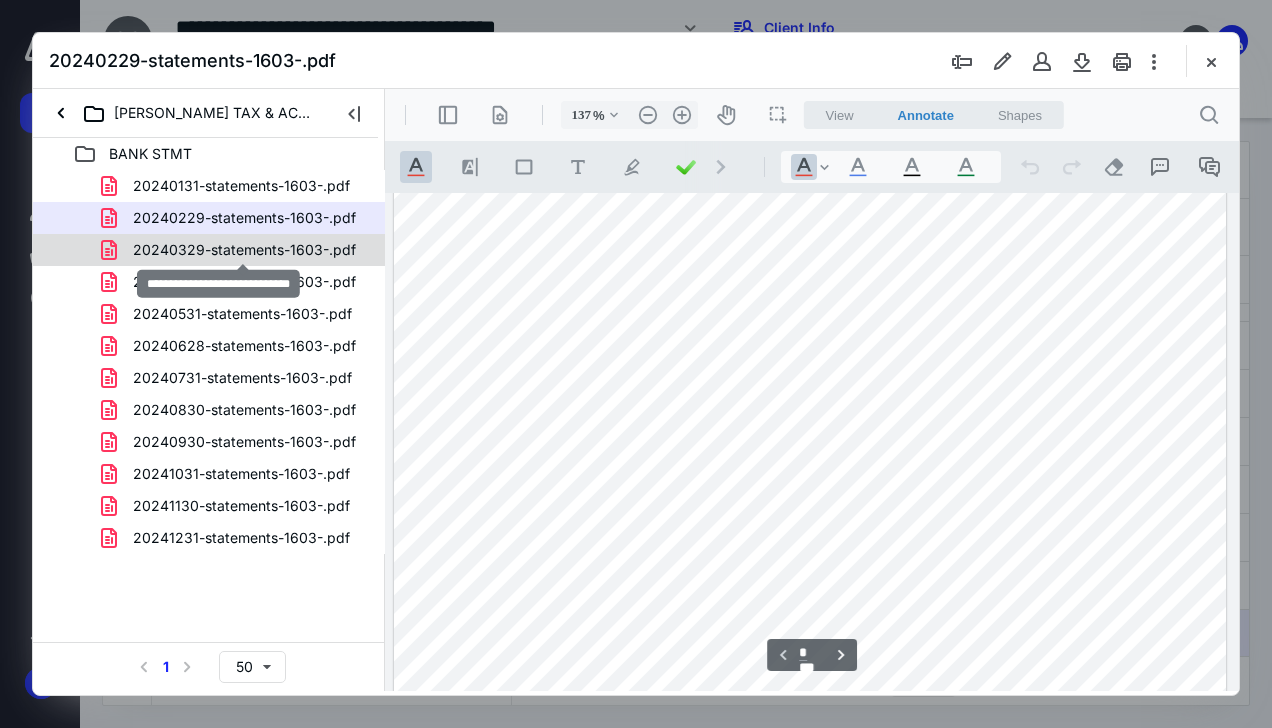 click on "20240329-statements-1603-.pdf" at bounding box center [244, 250] 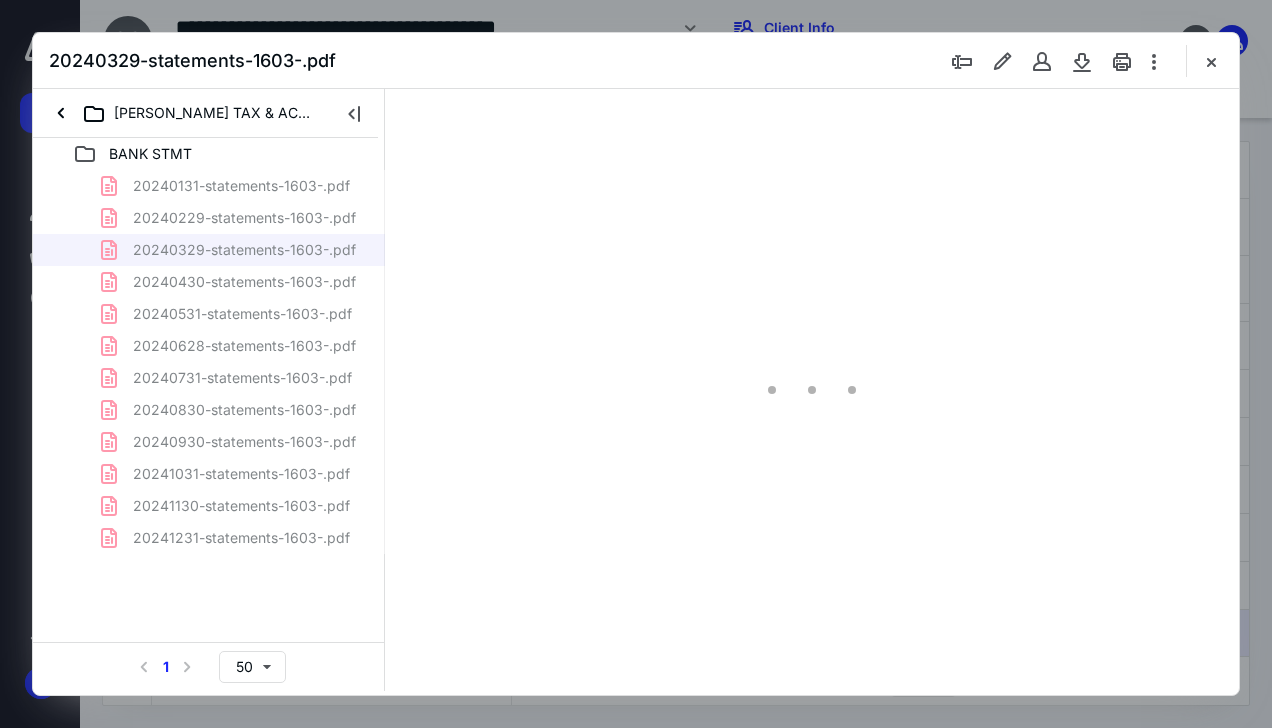 type on "137" 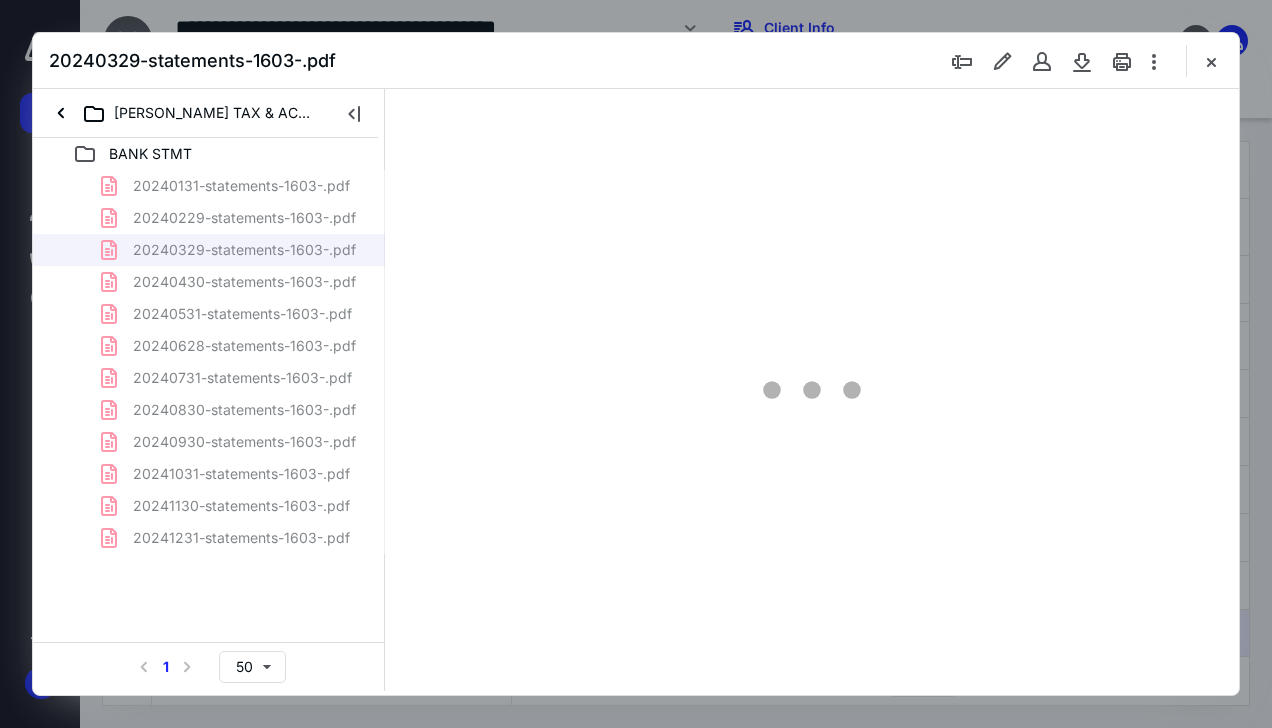 scroll, scrollTop: 108, scrollLeft: 0, axis: vertical 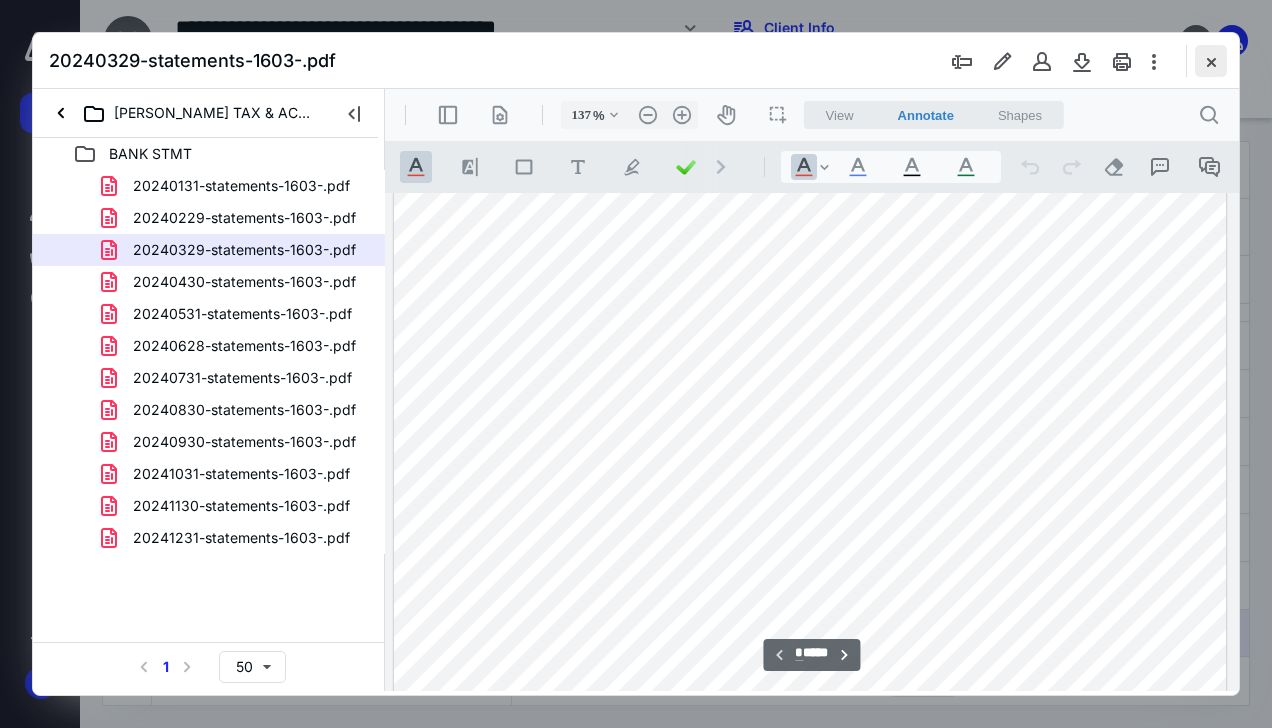click at bounding box center [1211, 61] 